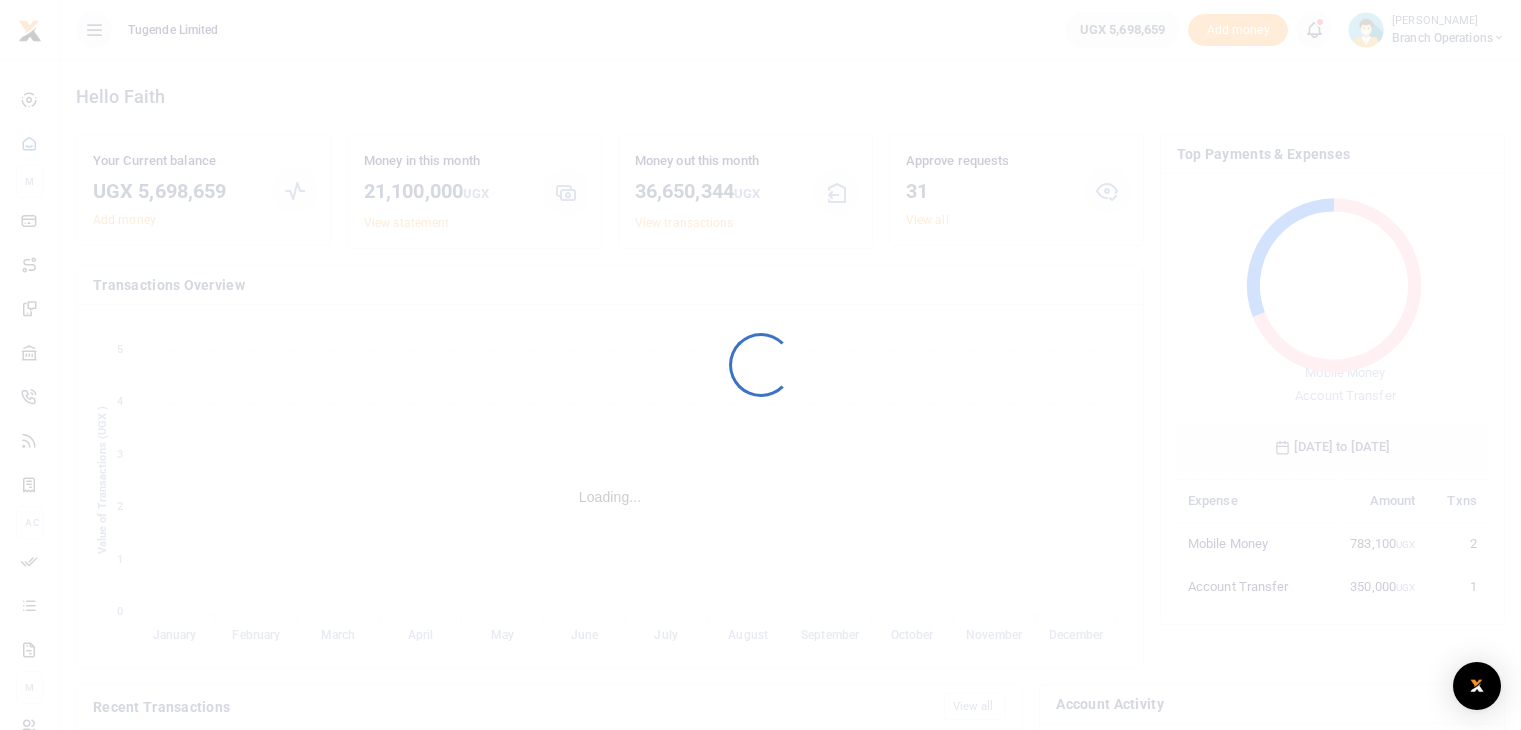 scroll, scrollTop: 0, scrollLeft: 0, axis: both 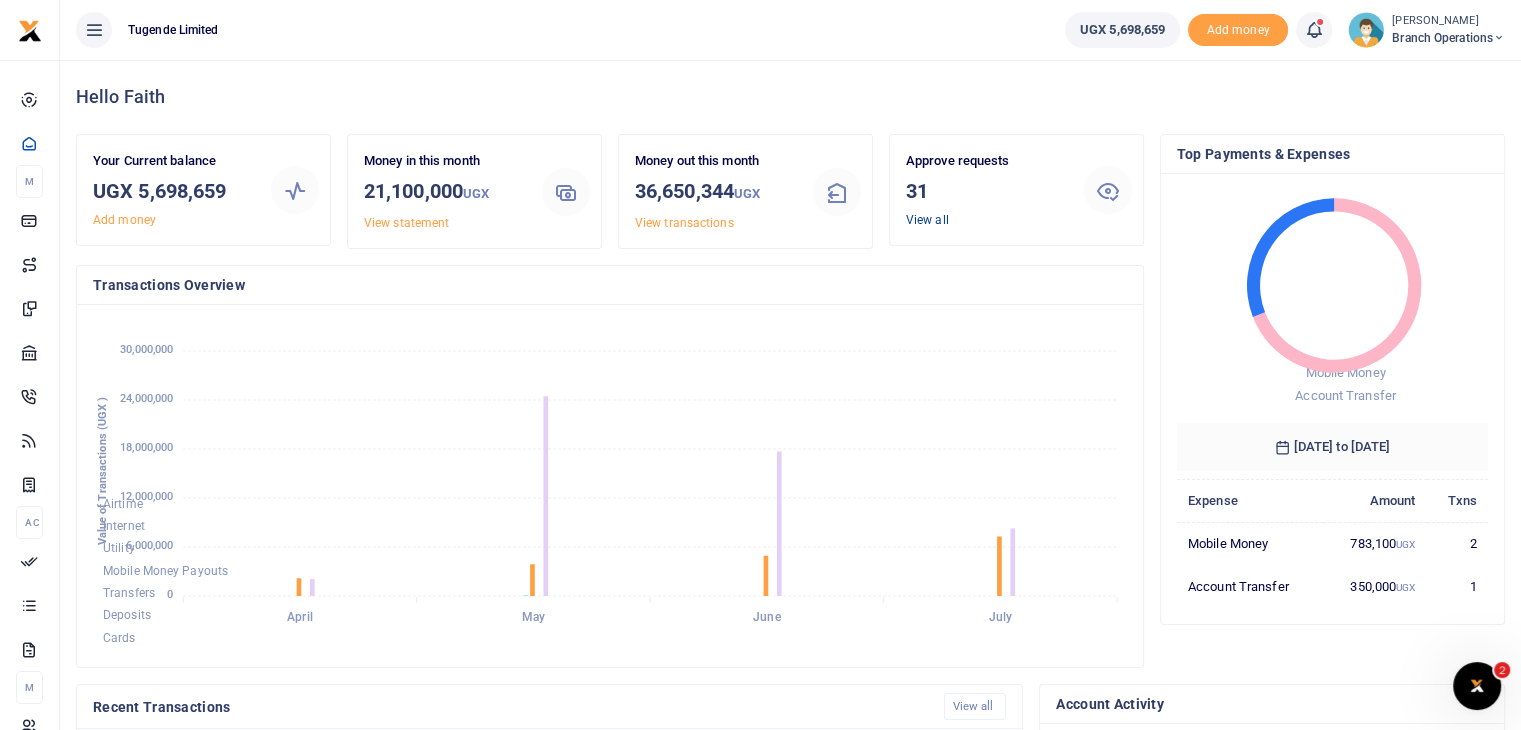 click on "View all" at bounding box center [927, 220] 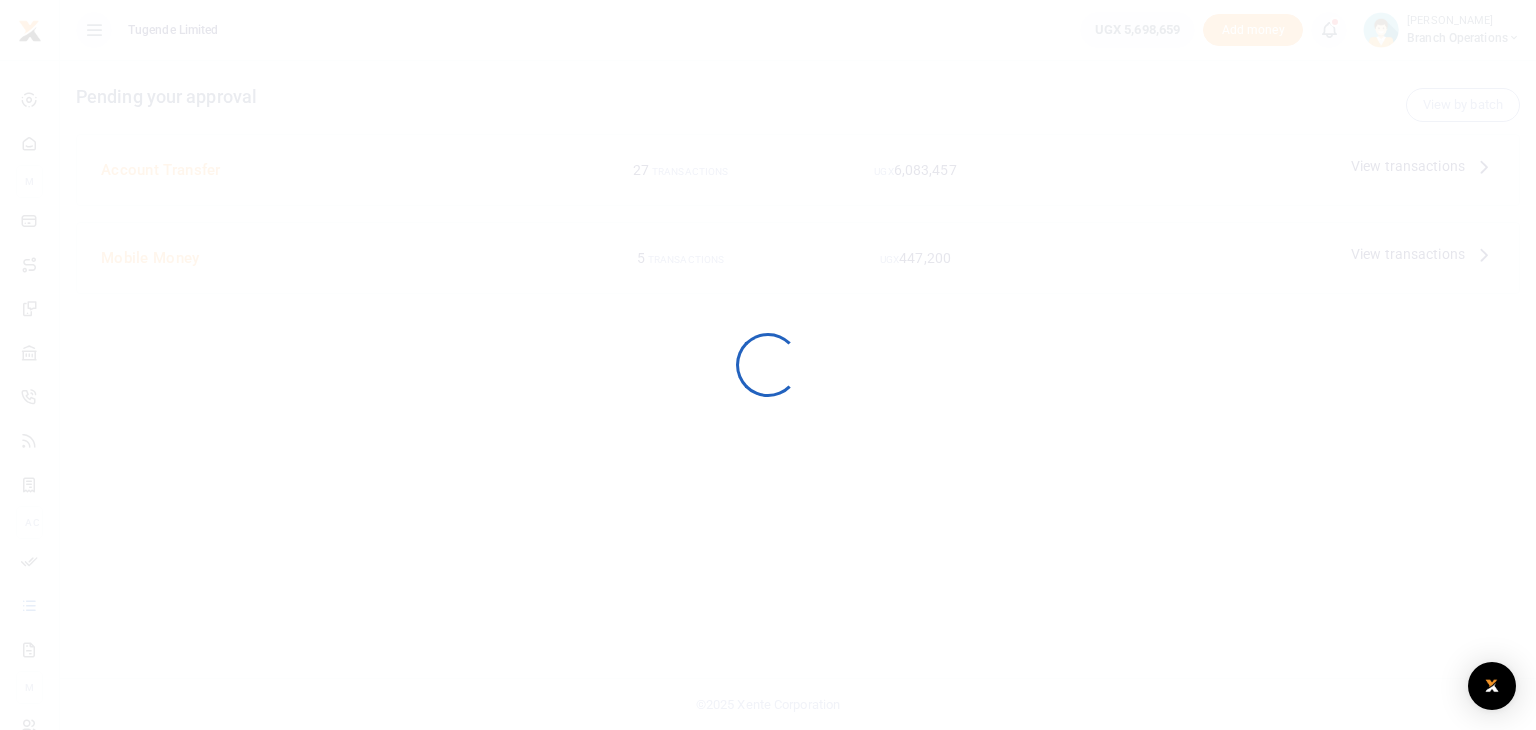 scroll, scrollTop: 0, scrollLeft: 0, axis: both 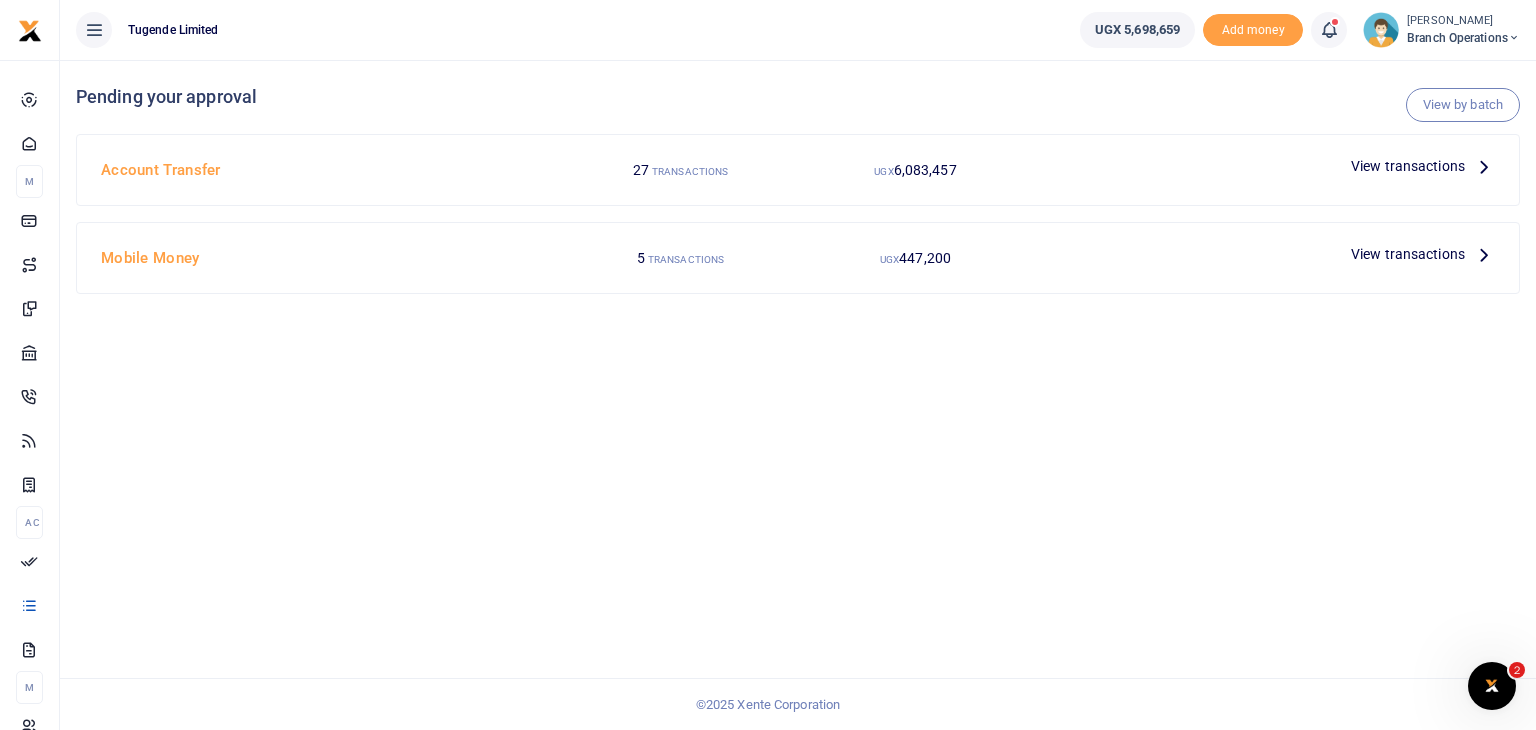 click on "View transactions" at bounding box center (1408, 166) 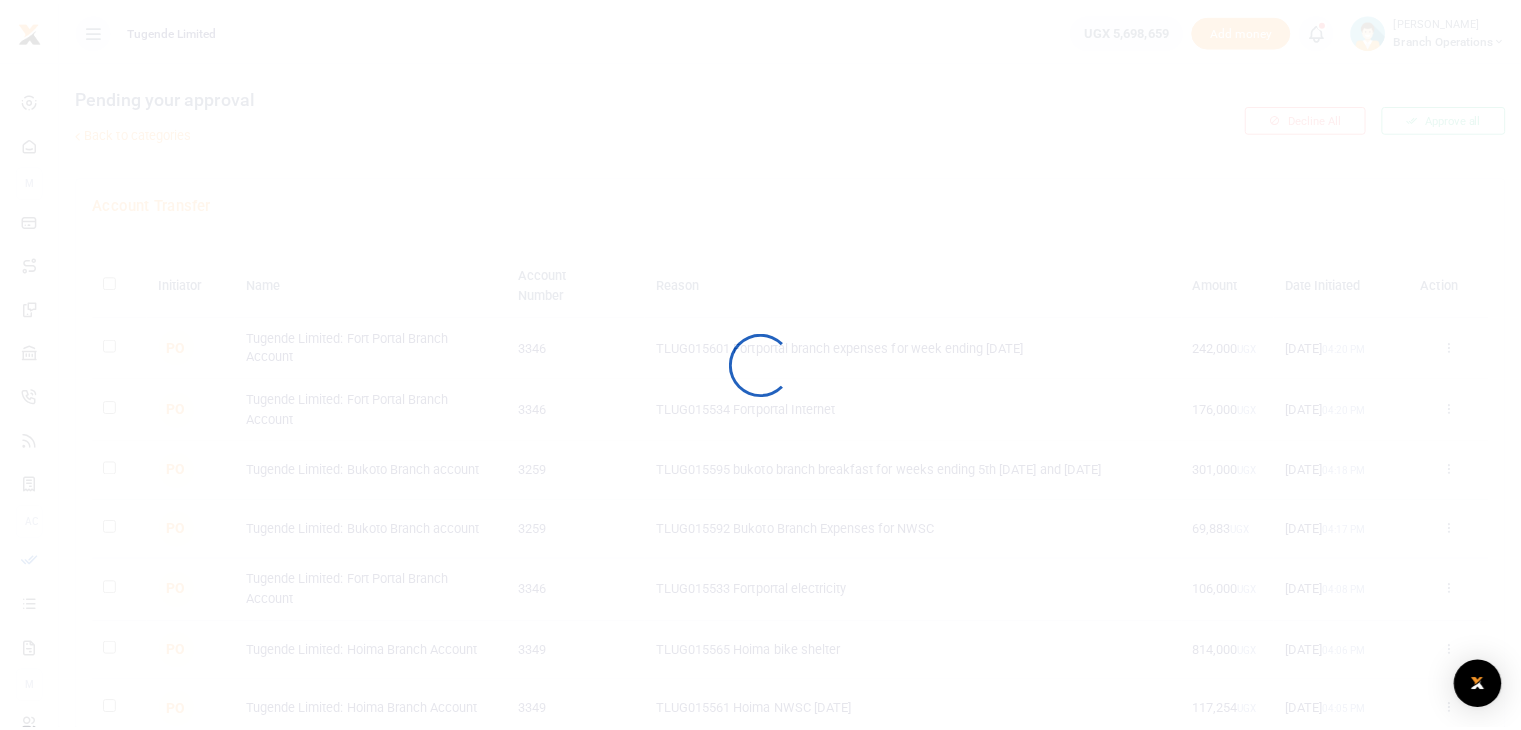 scroll, scrollTop: 0, scrollLeft: 0, axis: both 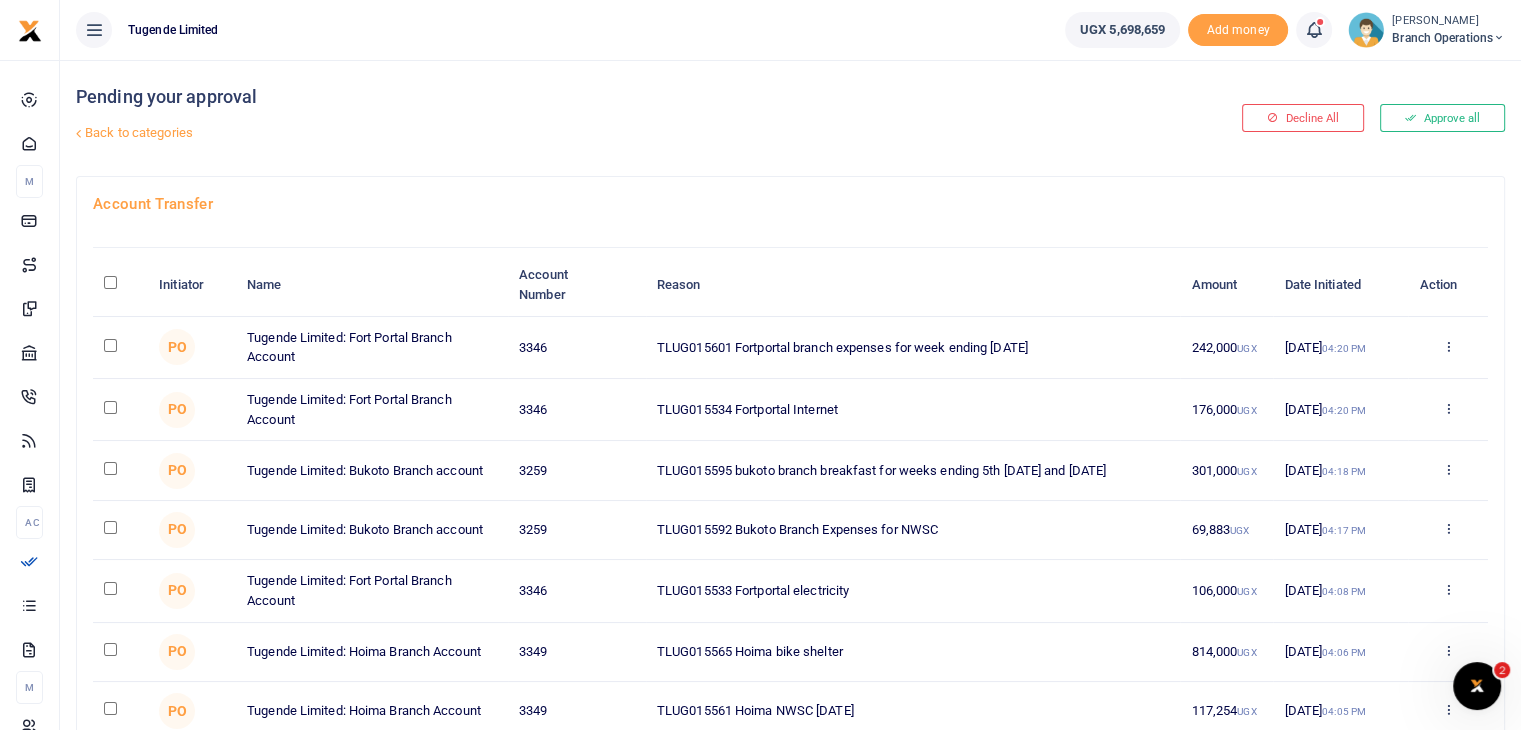 click on "Back to categories" at bounding box center [547, 133] 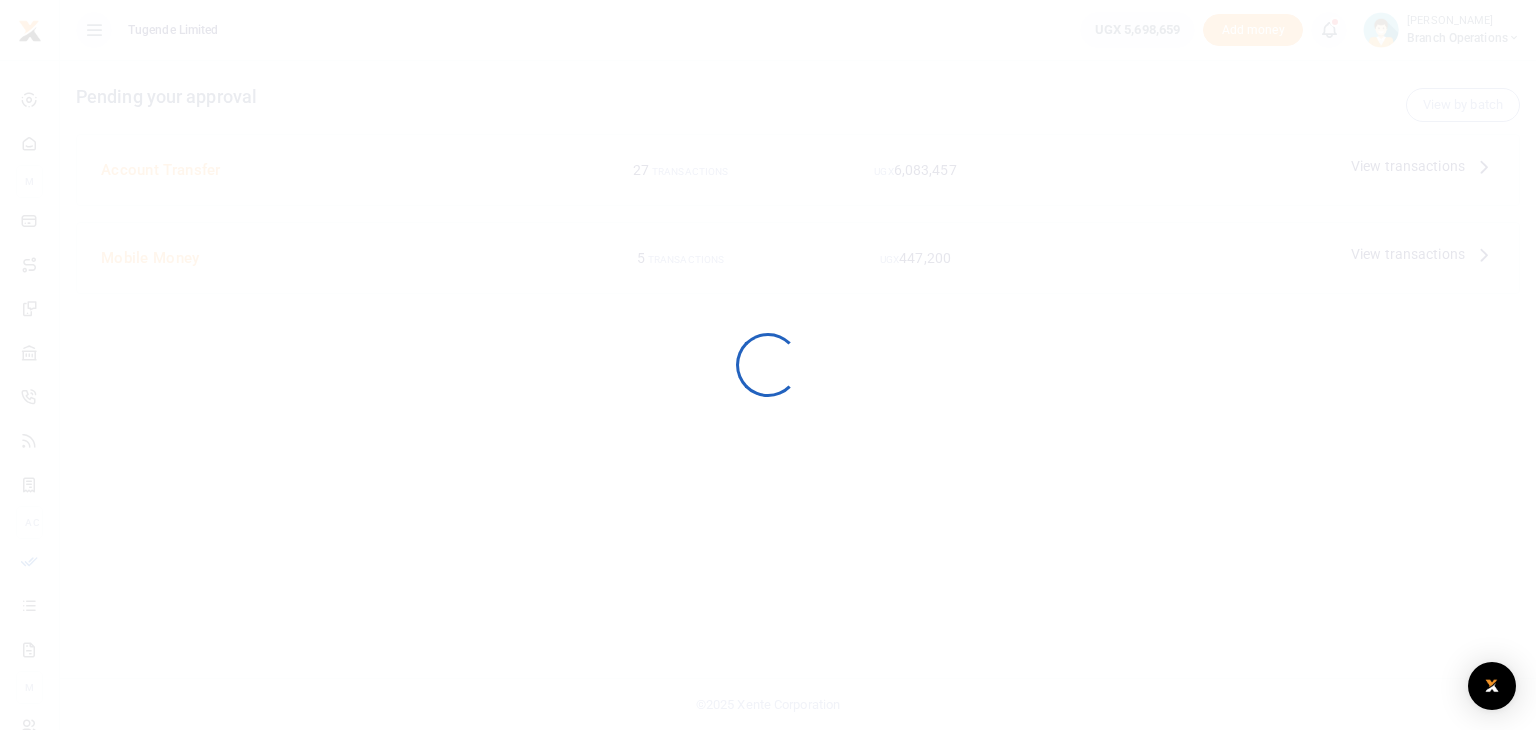 scroll, scrollTop: 0, scrollLeft: 0, axis: both 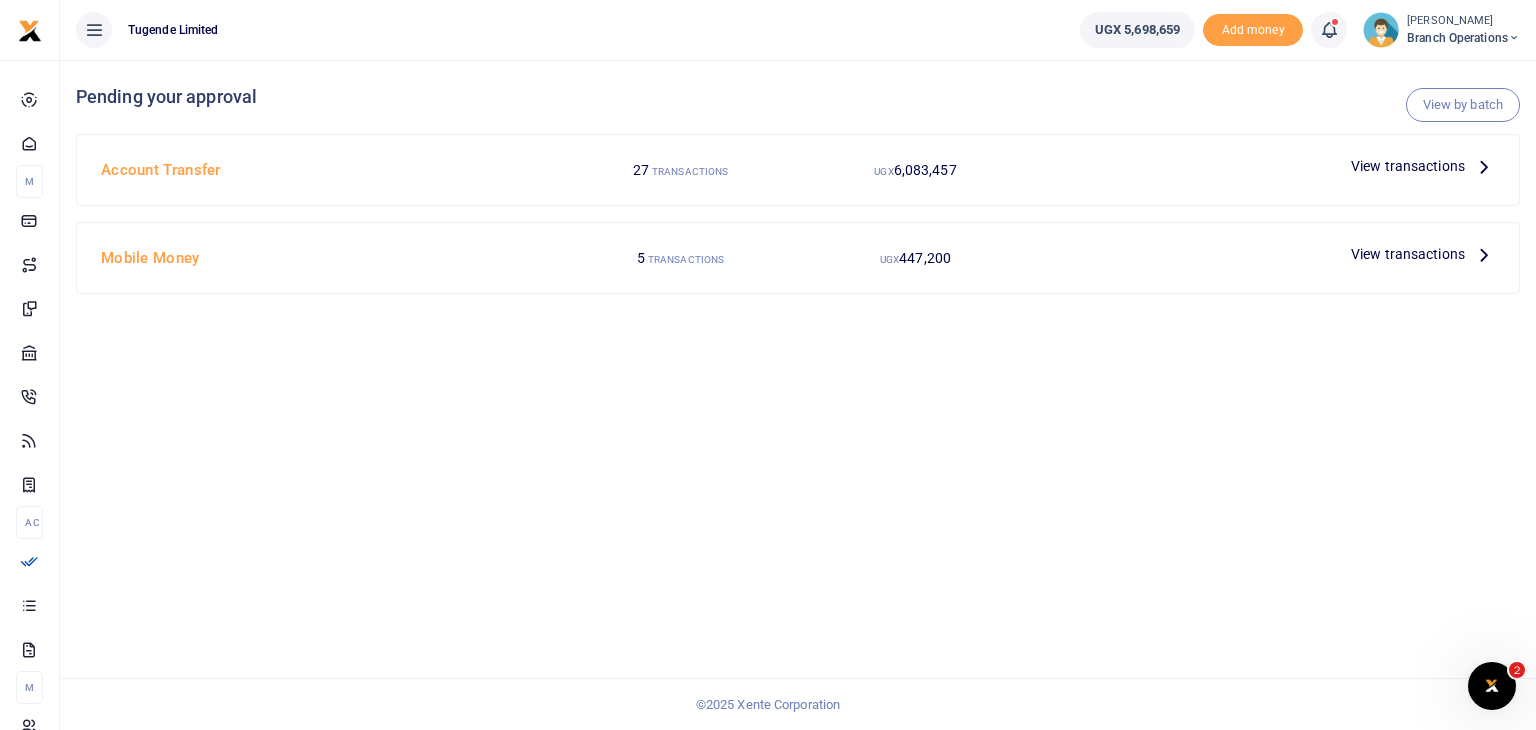 click on "View transactions" at bounding box center [1408, 254] 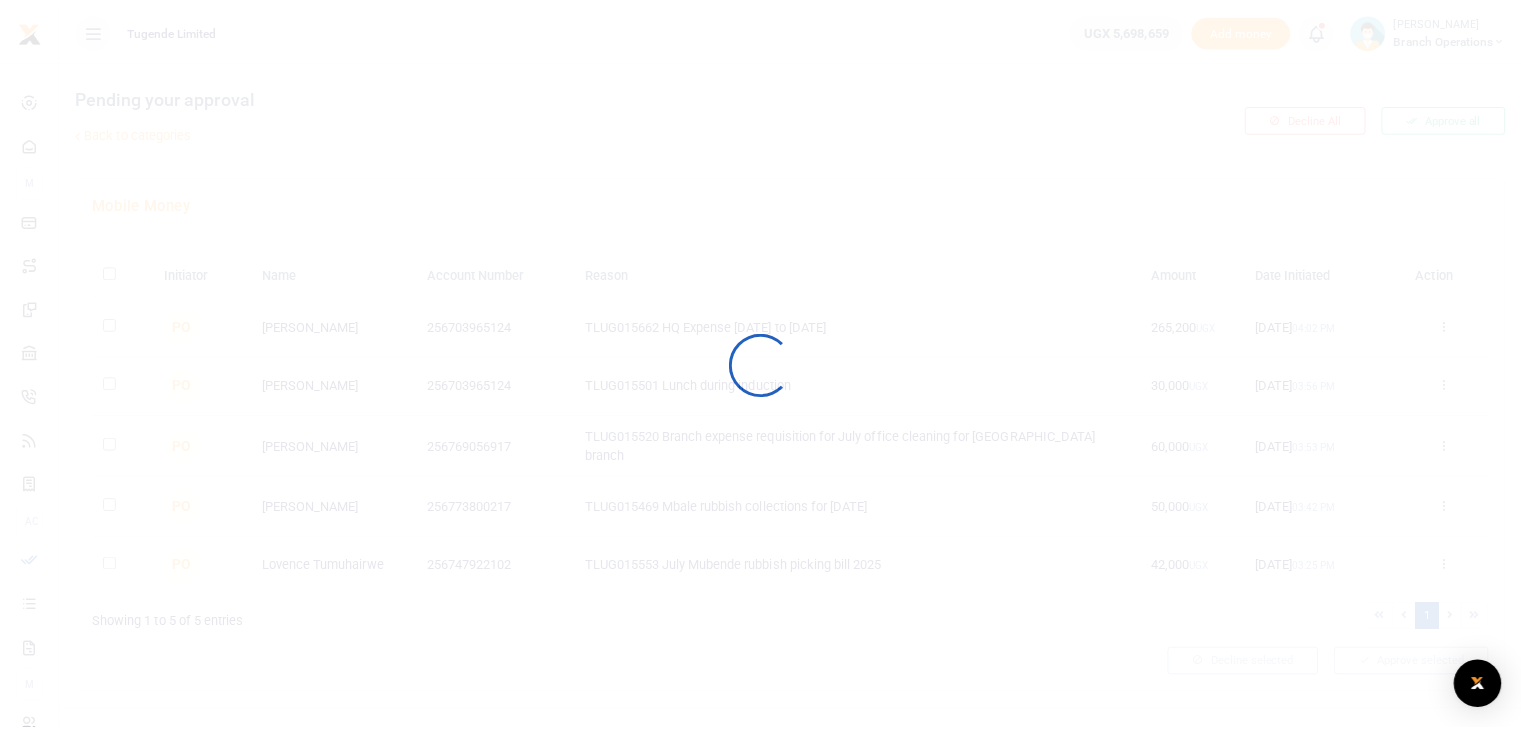 scroll, scrollTop: 0, scrollLeft: 0, axis: both 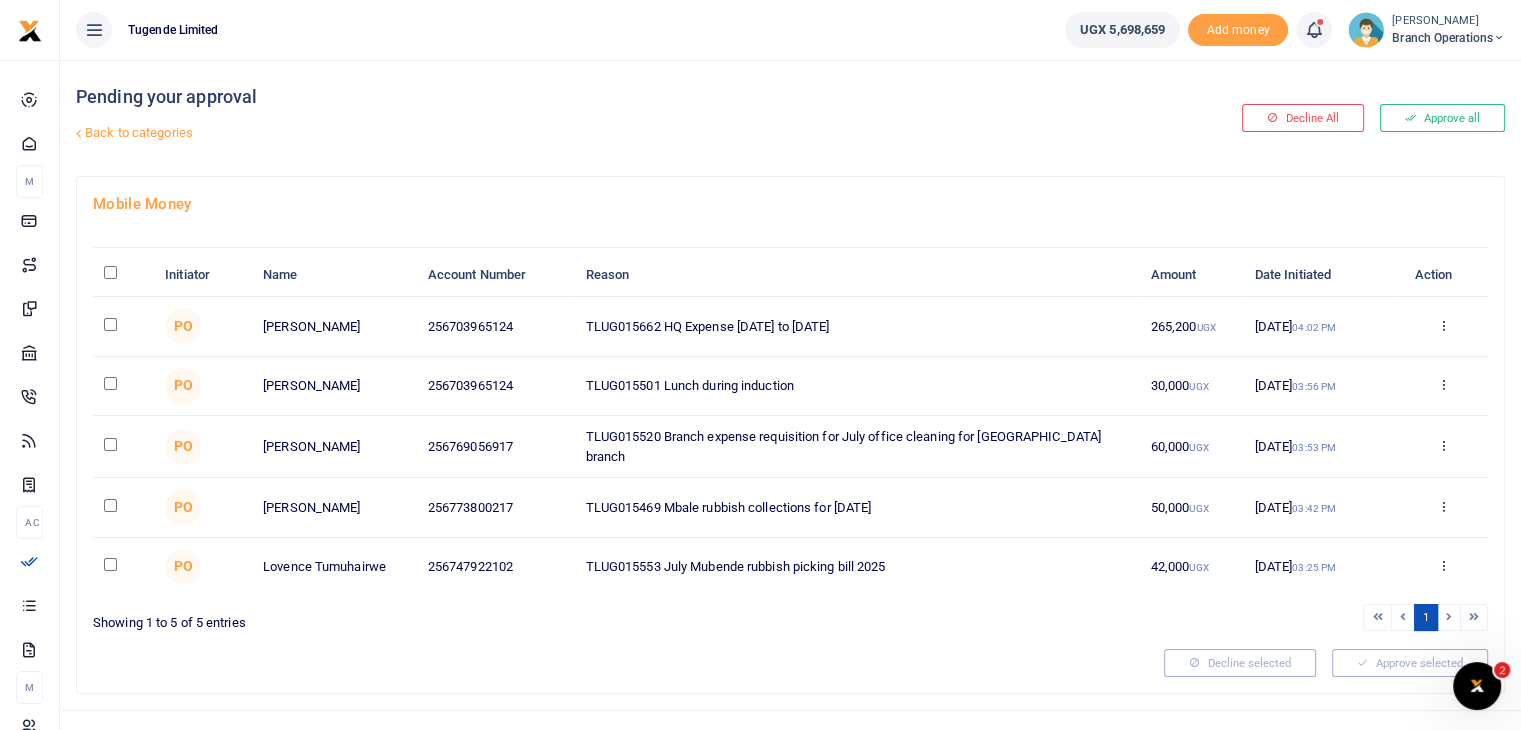 click at bounding box center [110, 324] 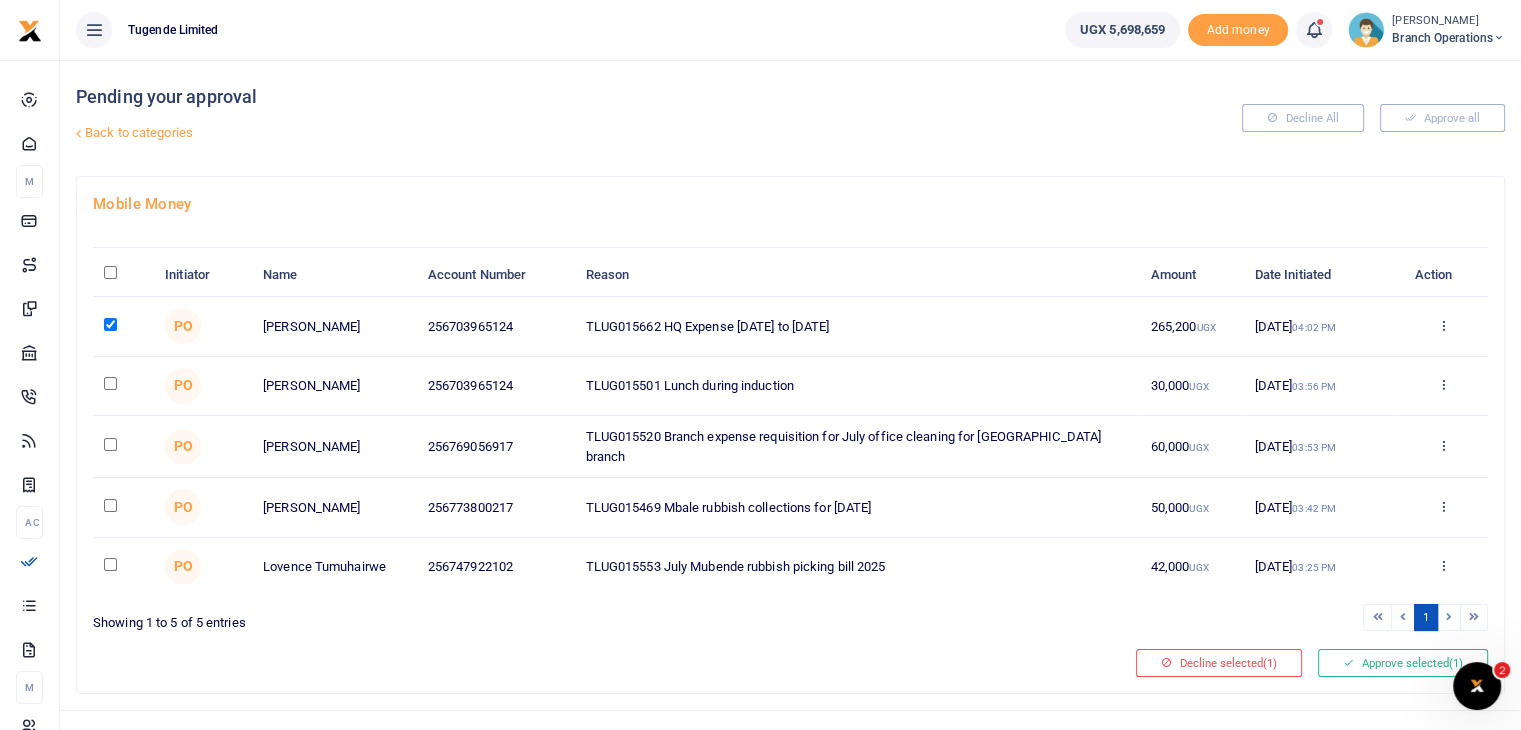 click at bounding box center [110, 383] 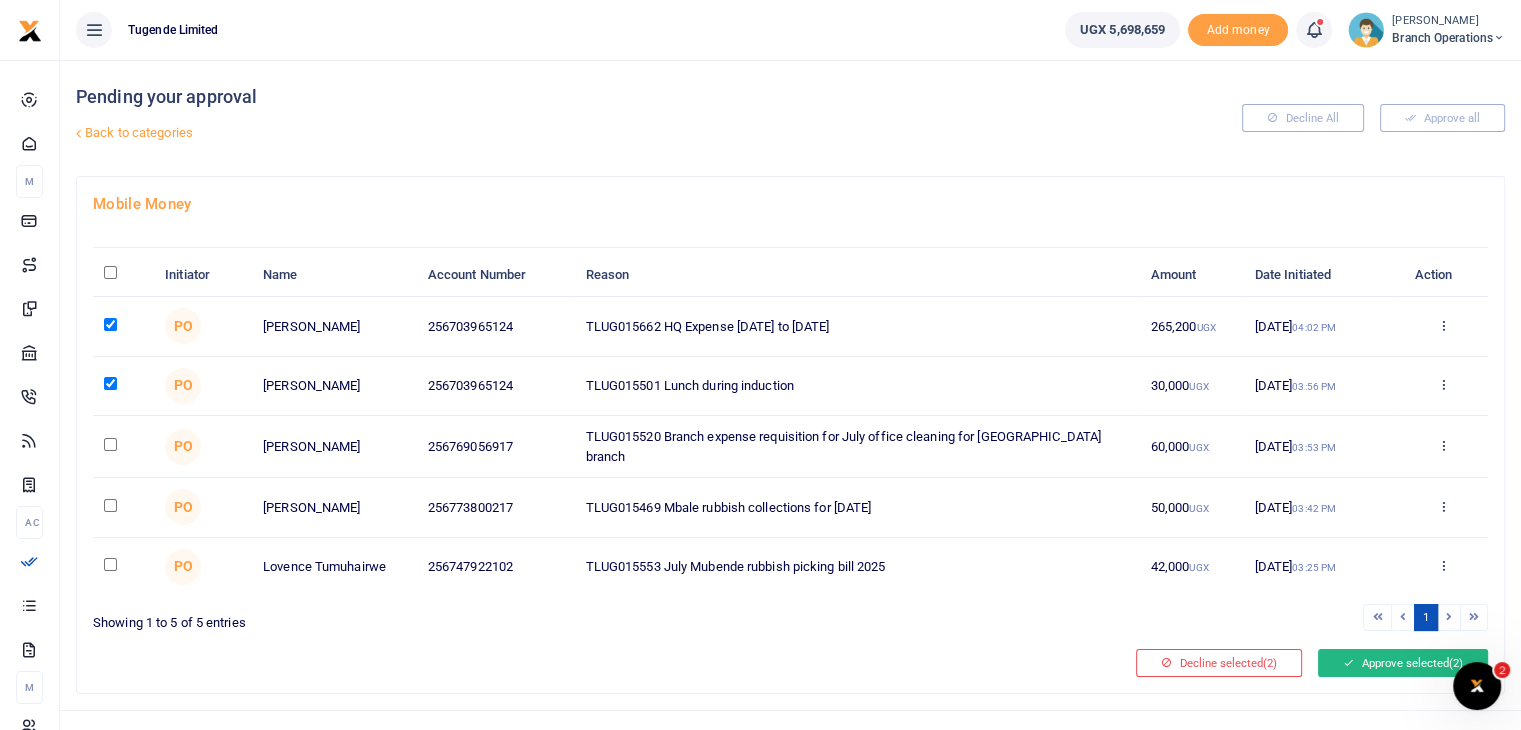 click on "Approve selected  (2)" at bounding box center (1403, 663) 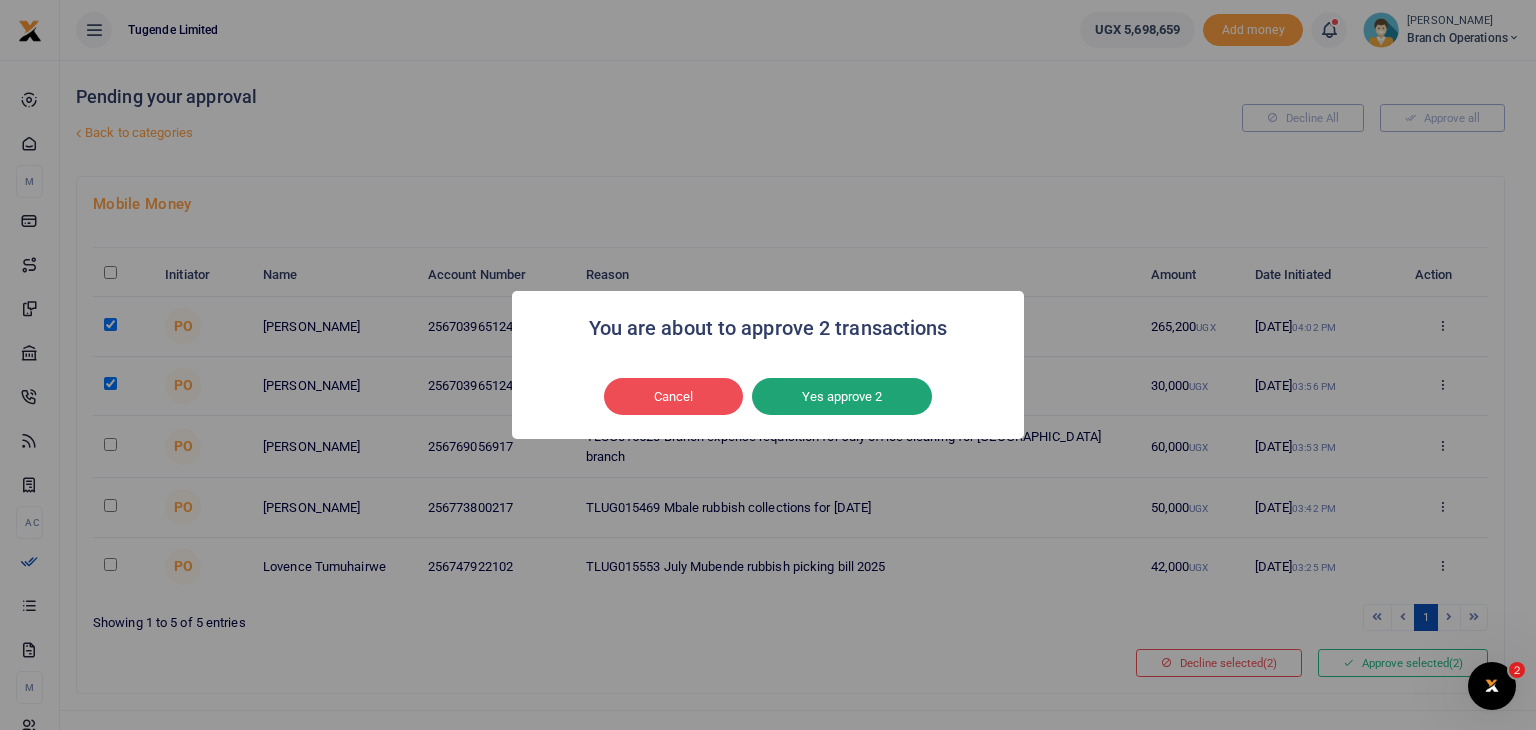 click on "Yes approve 2" at bounding box center (842, 397) 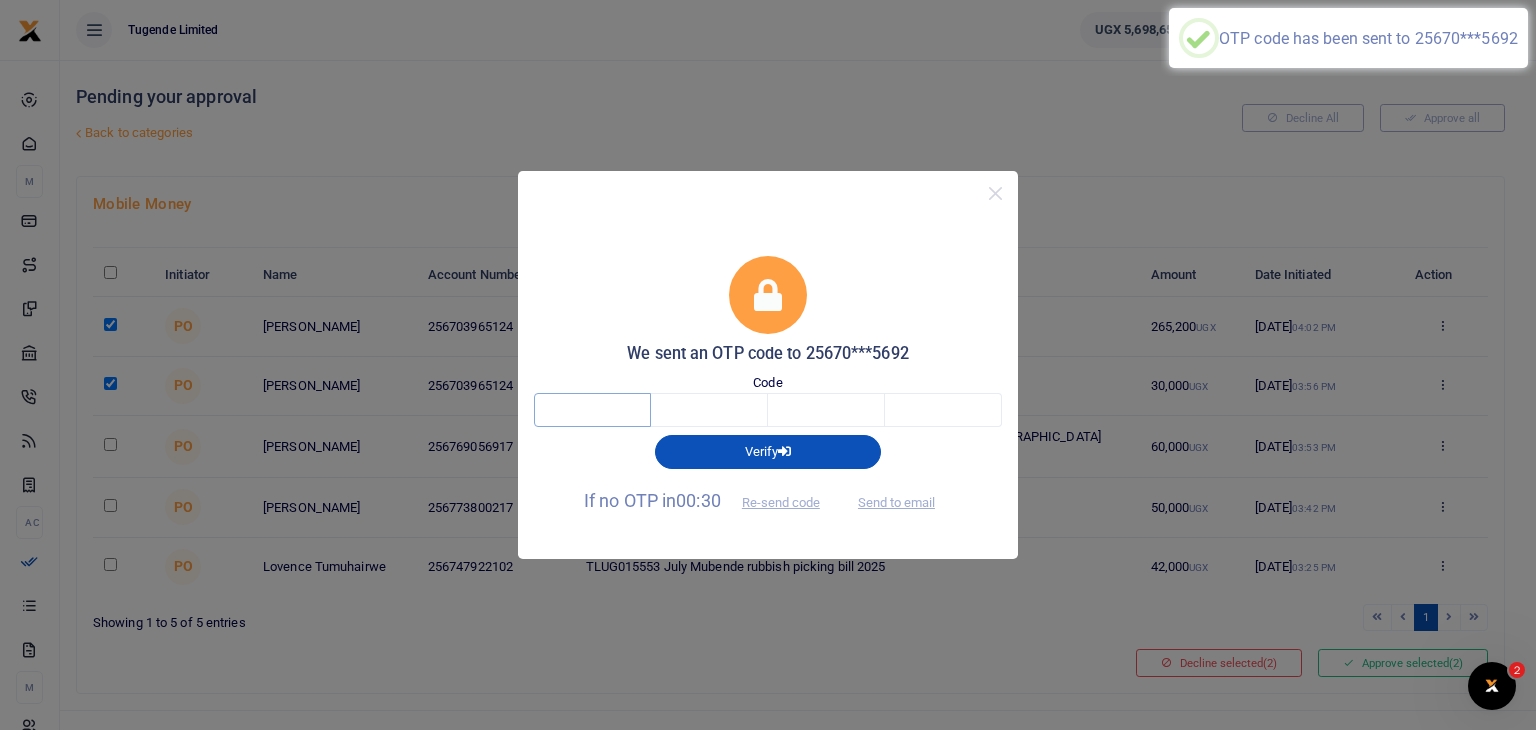 click at bounding box center [592, 410] 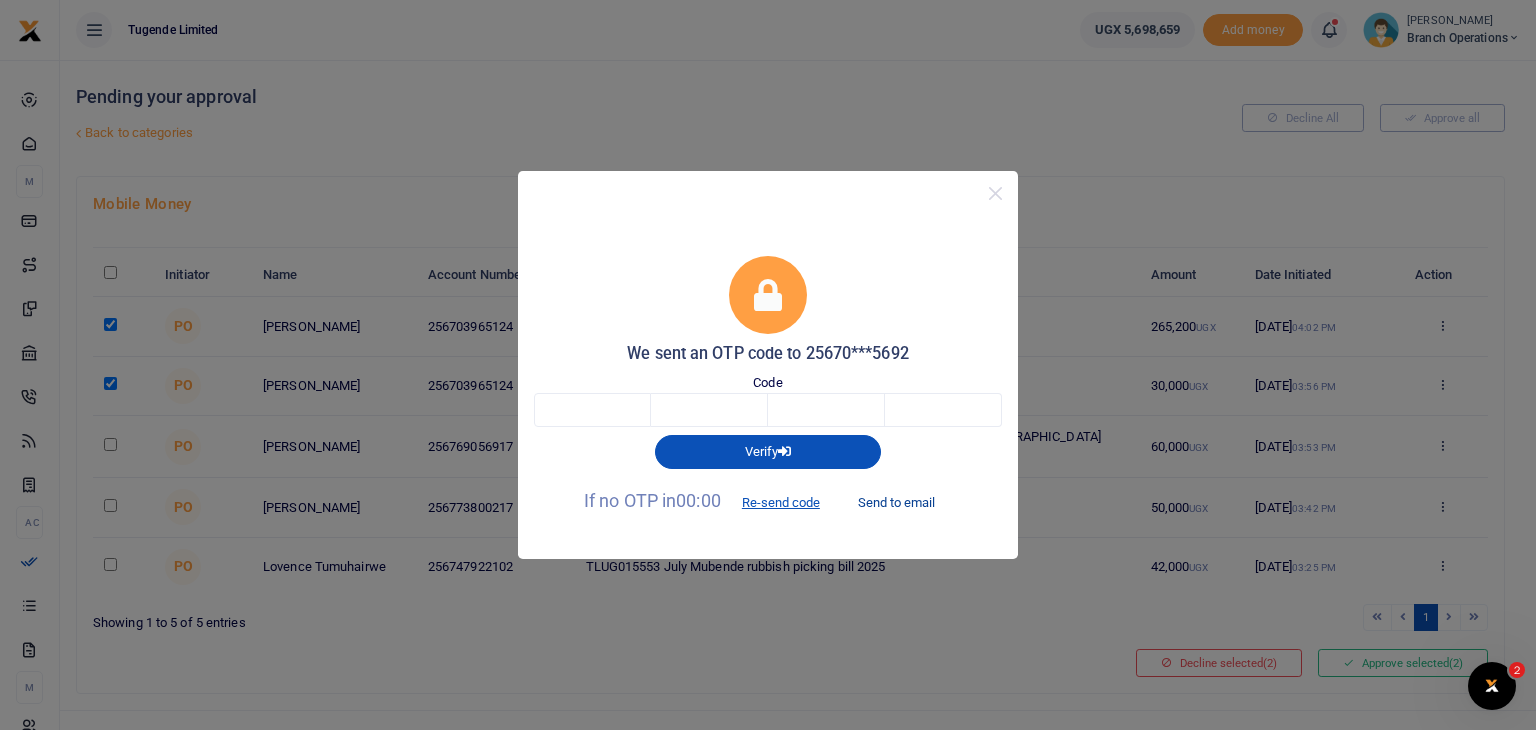 click on "Send to email" at bounding box center (896, 502) 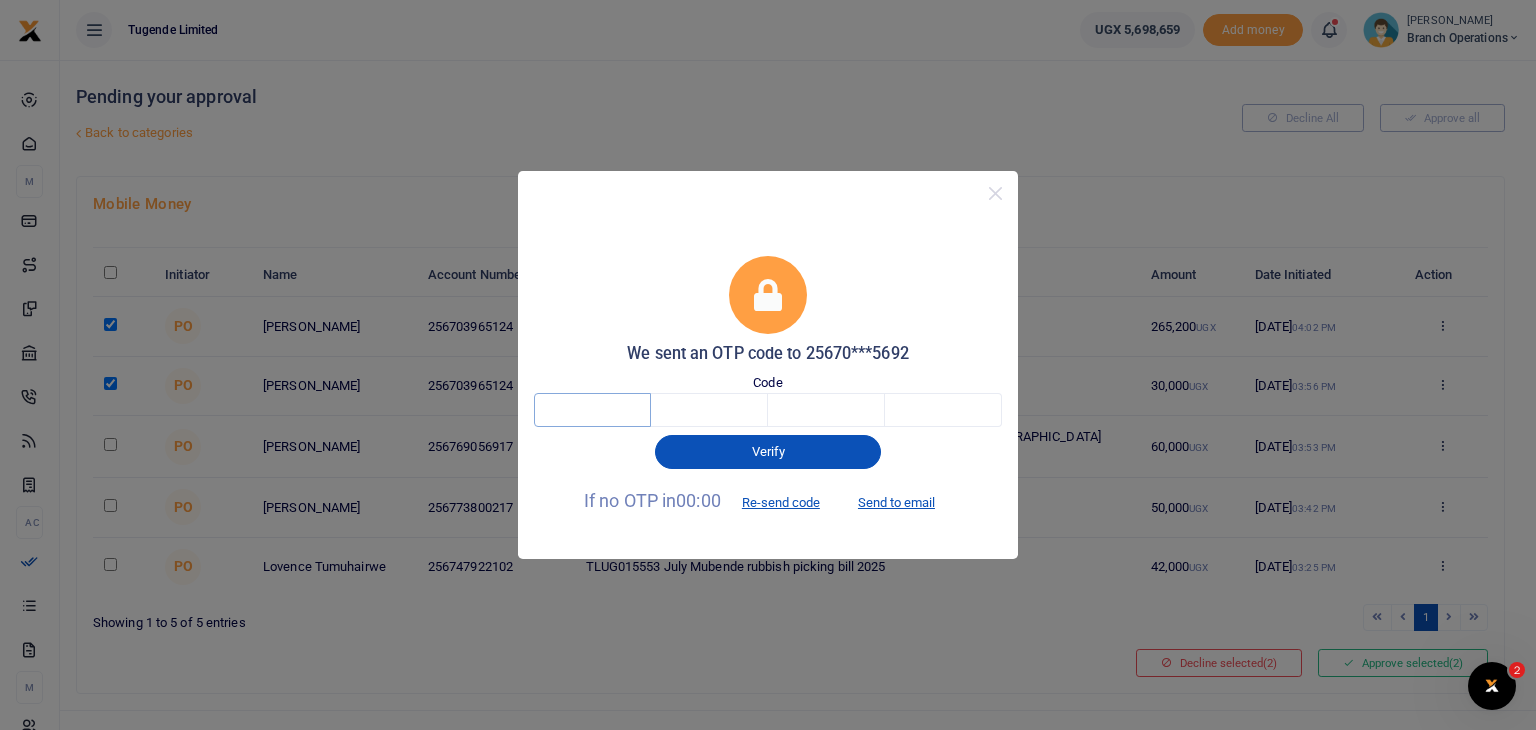 click at bounding box center [592, 410] 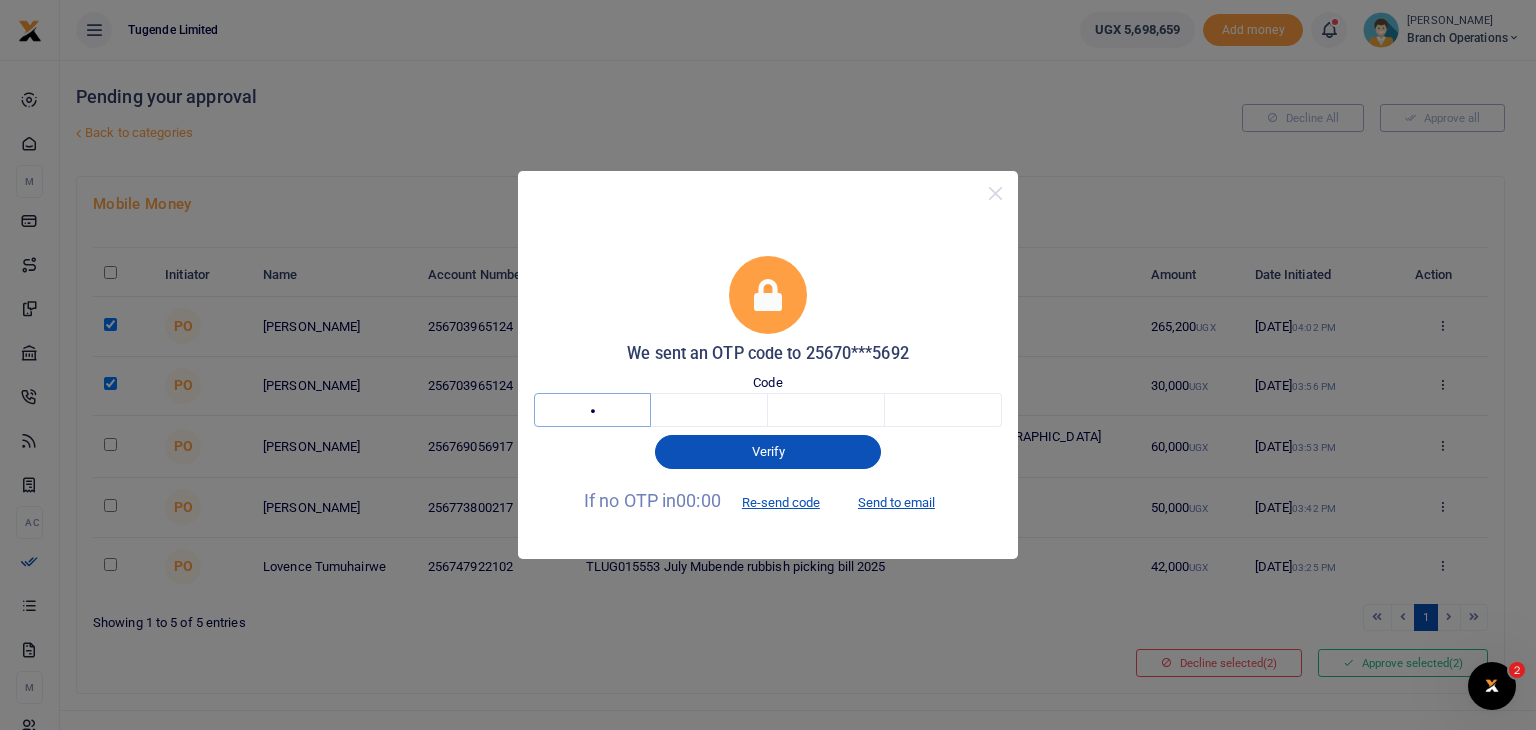 type on "2" 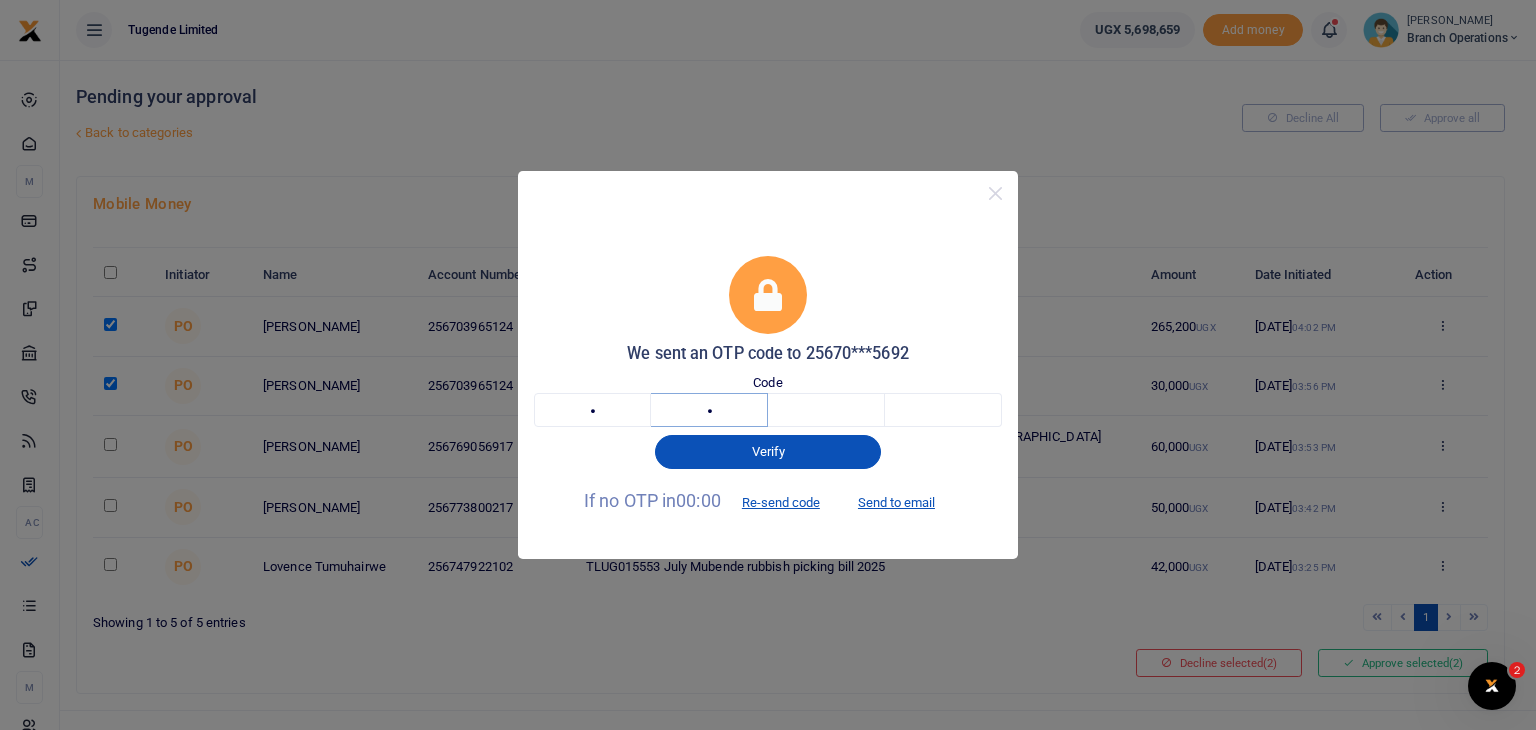 type on "0" 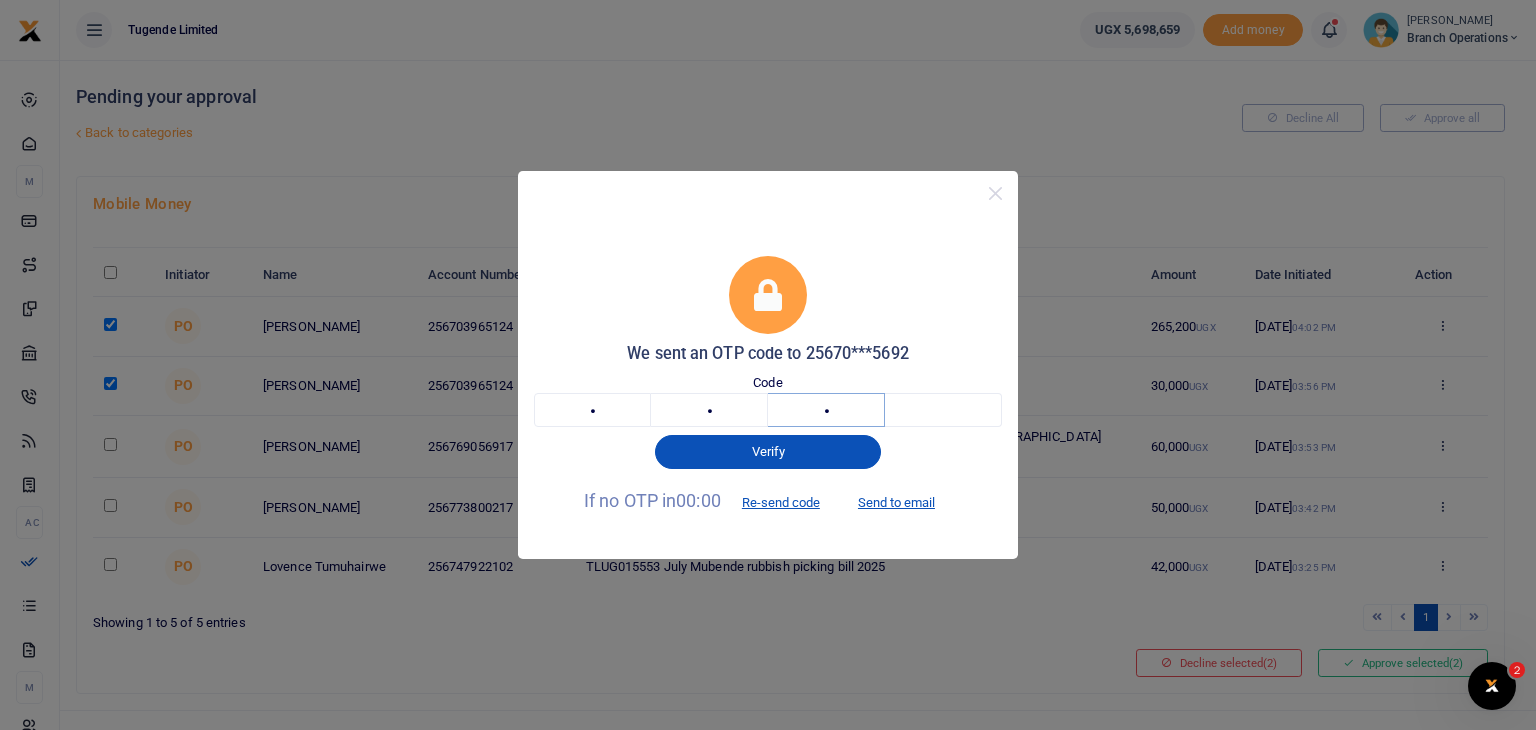 type on "9" 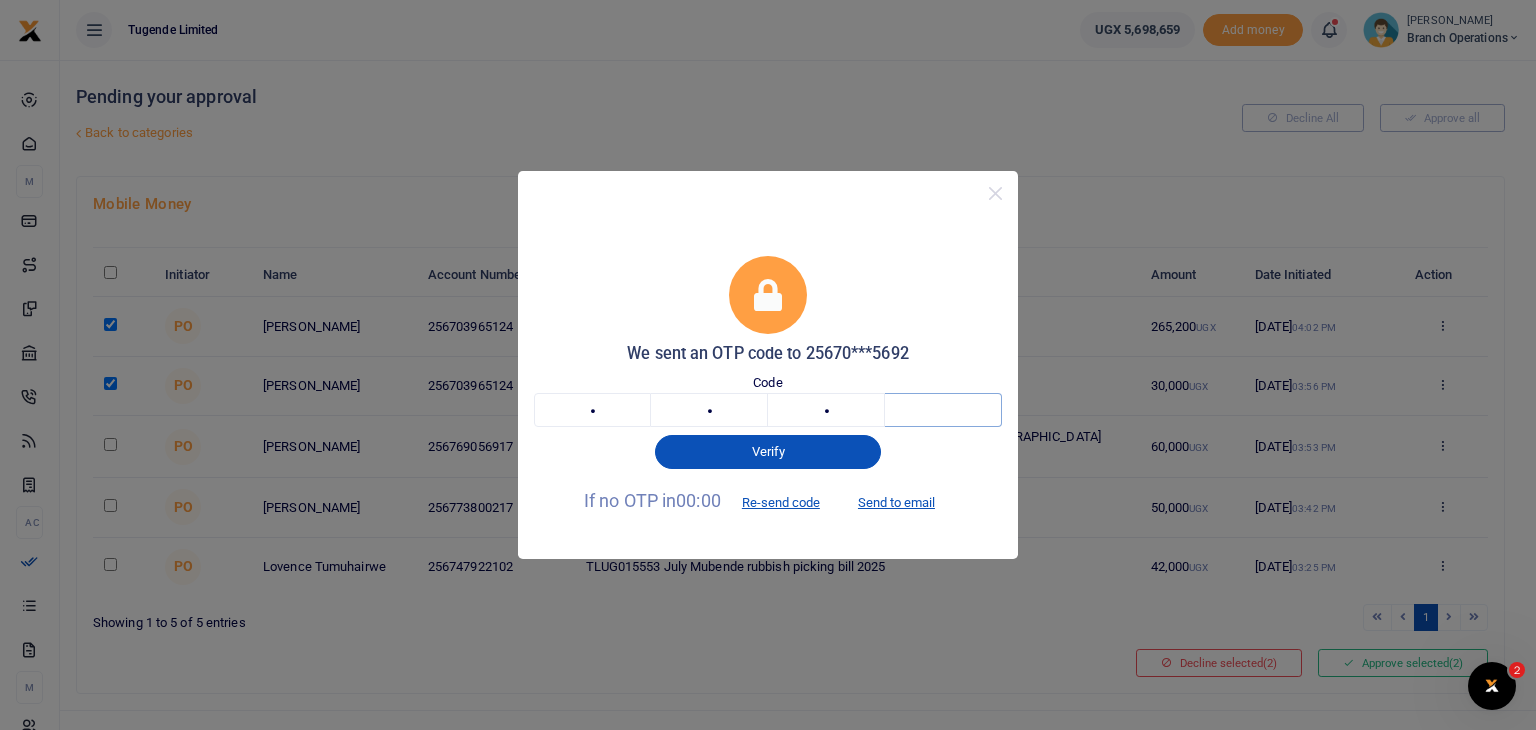 type on "7" 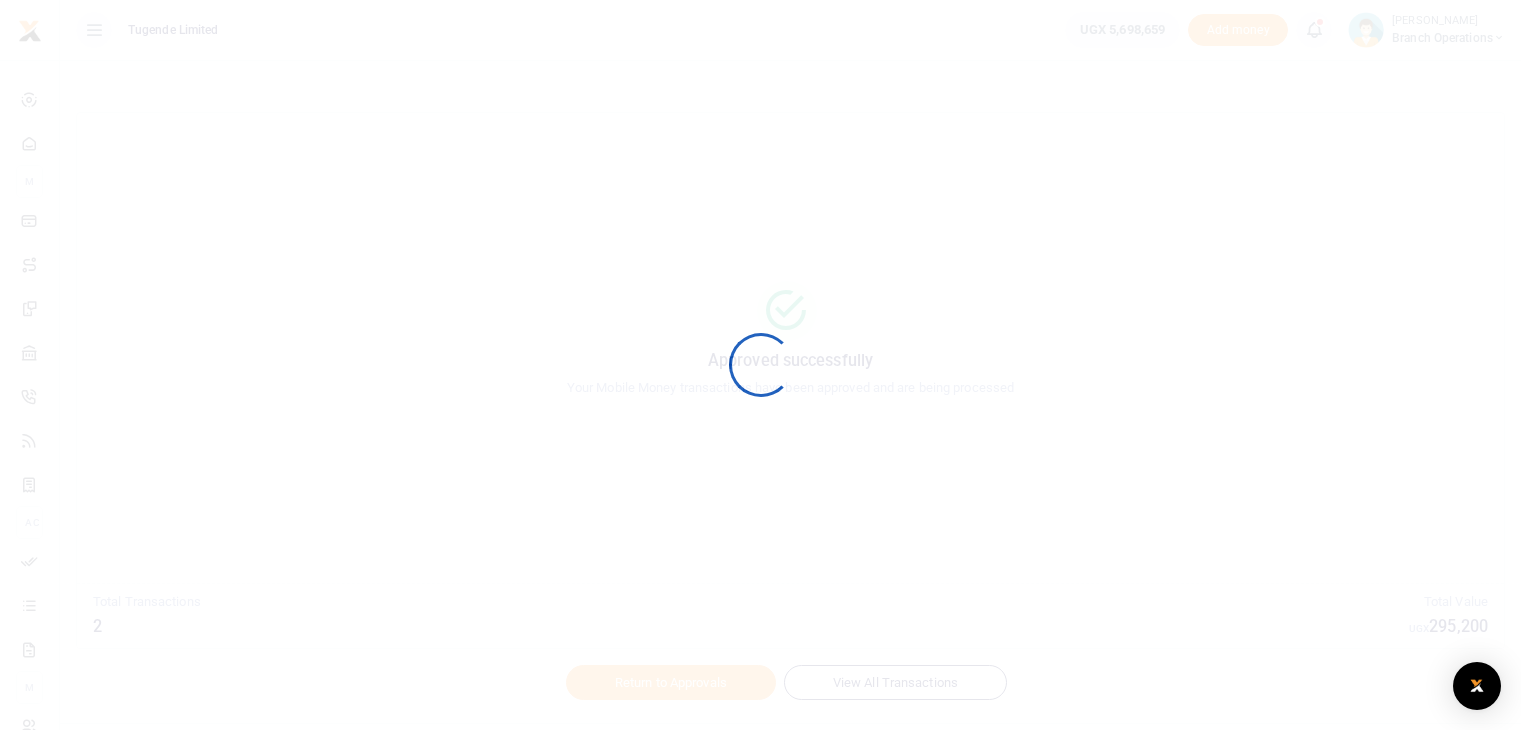 scroll, scrollTop: 0, scrollLeft: 0, axis: both 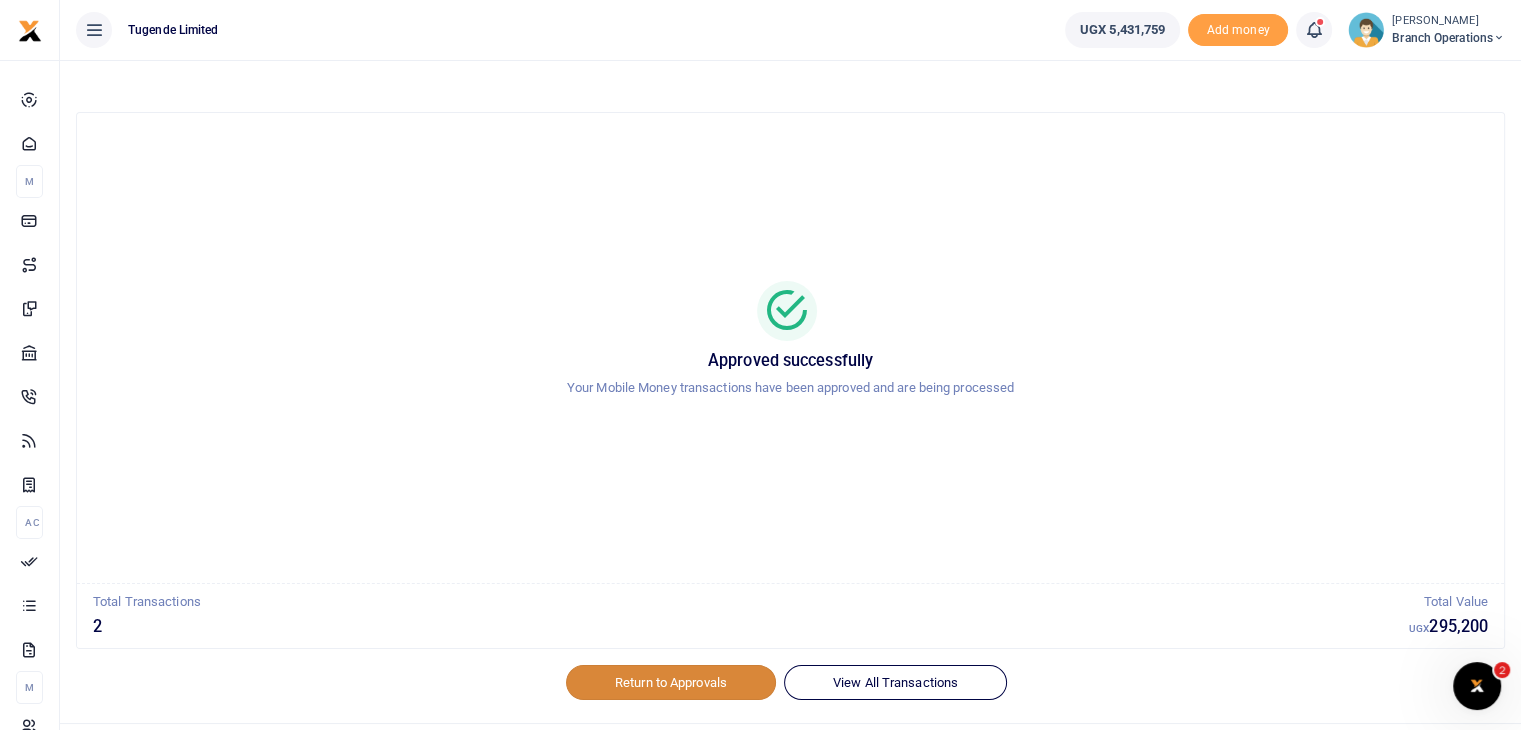 click on "Return to Approvals" at bounding box center [671, 682] 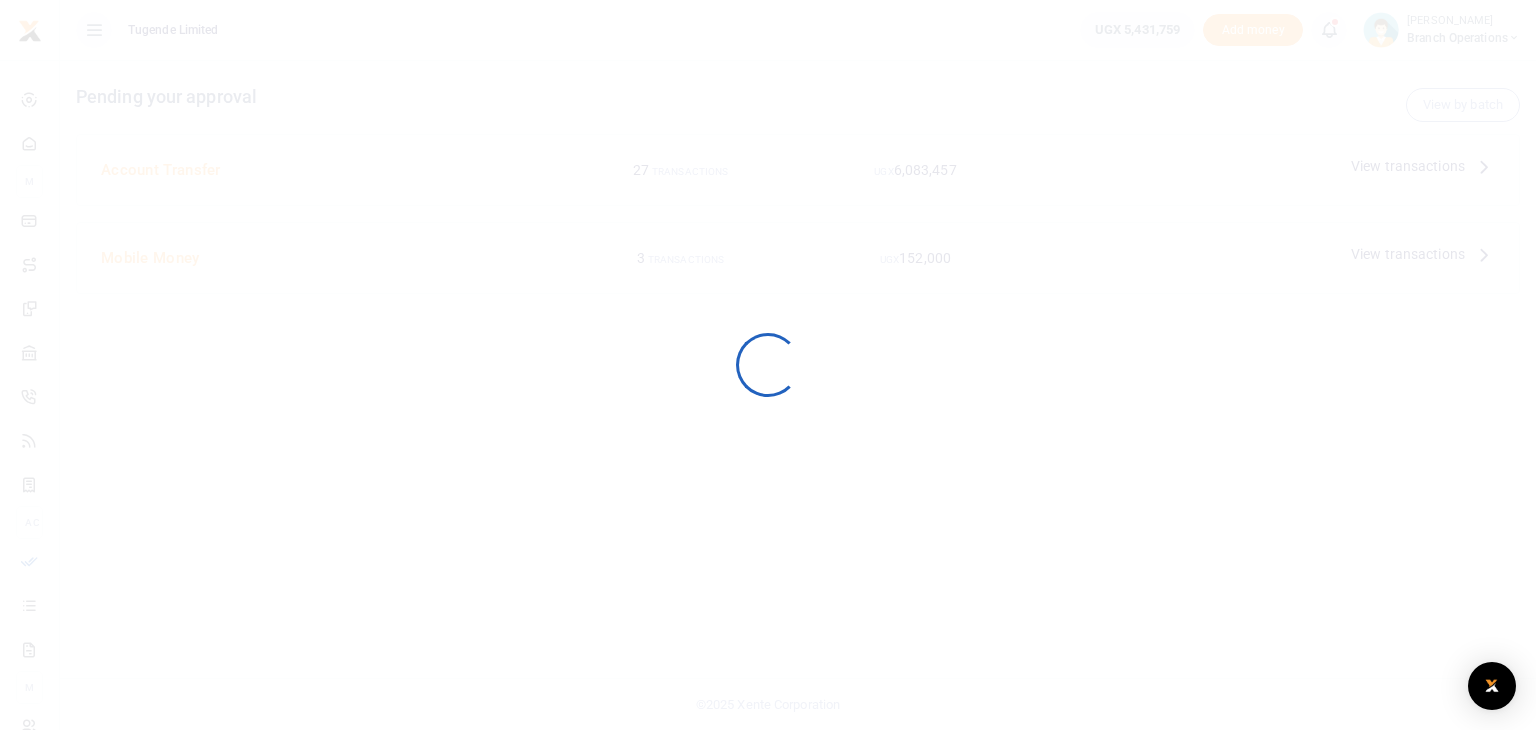 scroll, scrollTop: 0, scrollLeft: 0, axis: both 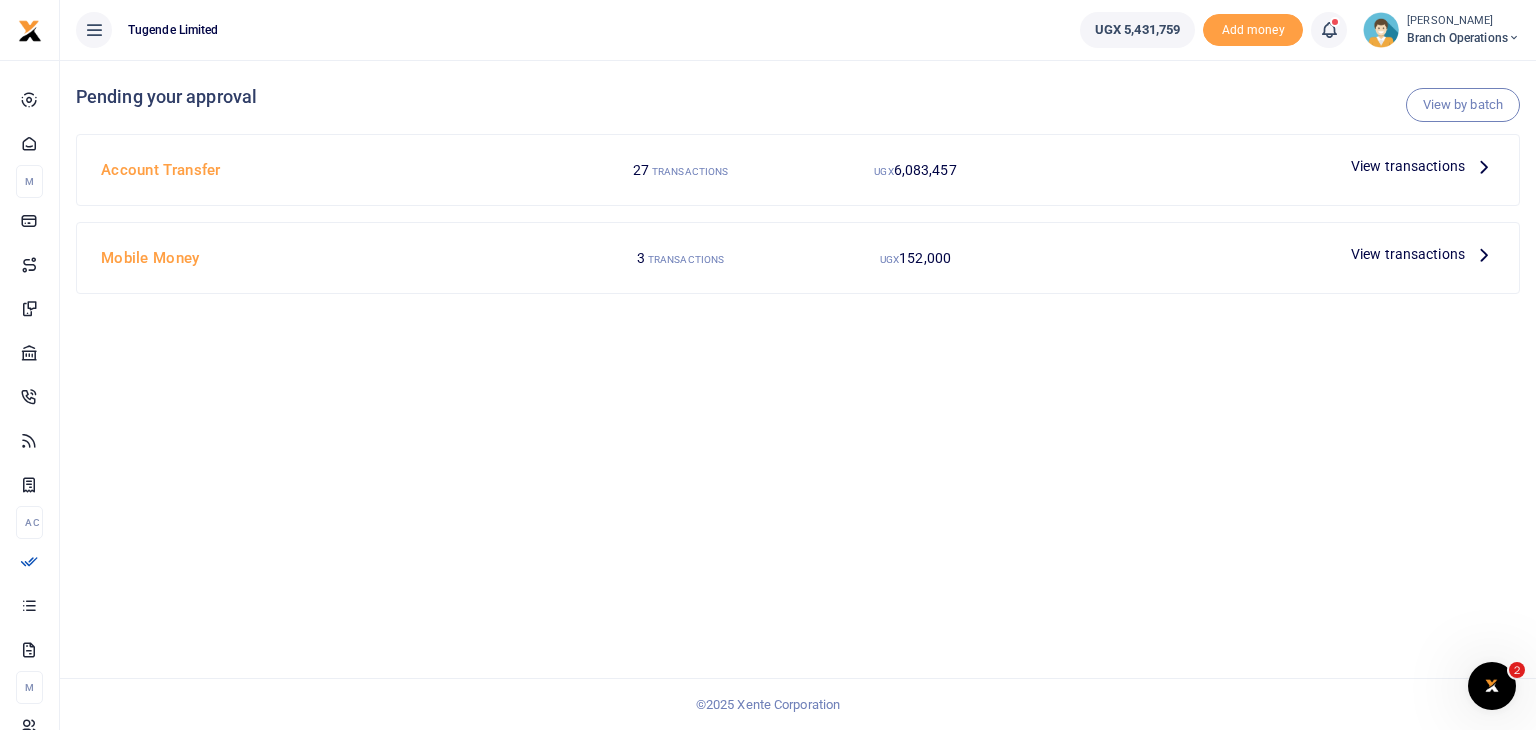 click on "View transactions" at bounding box center [1408, 166] 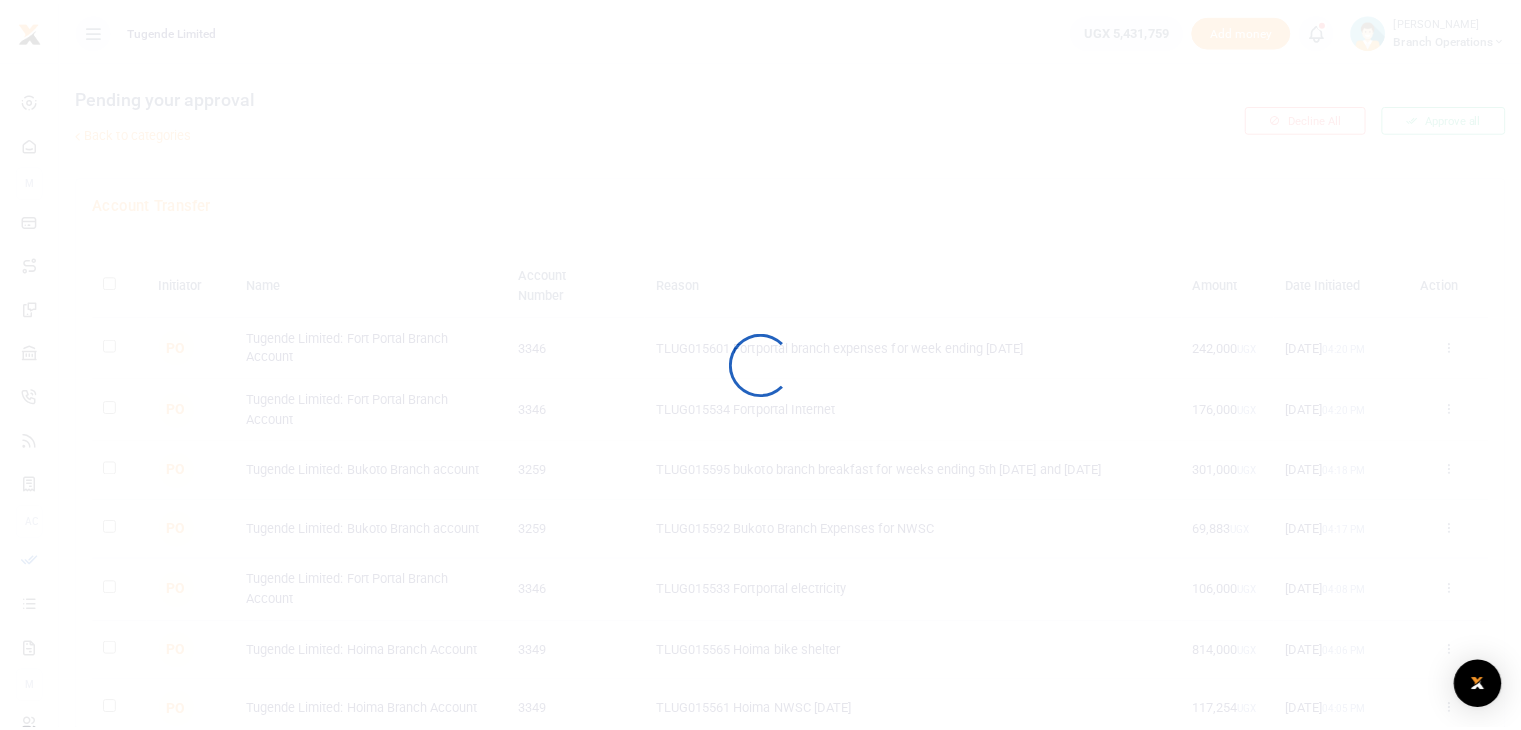 scroll, scrollTop: 0, scrollLeft: 0, axis: both 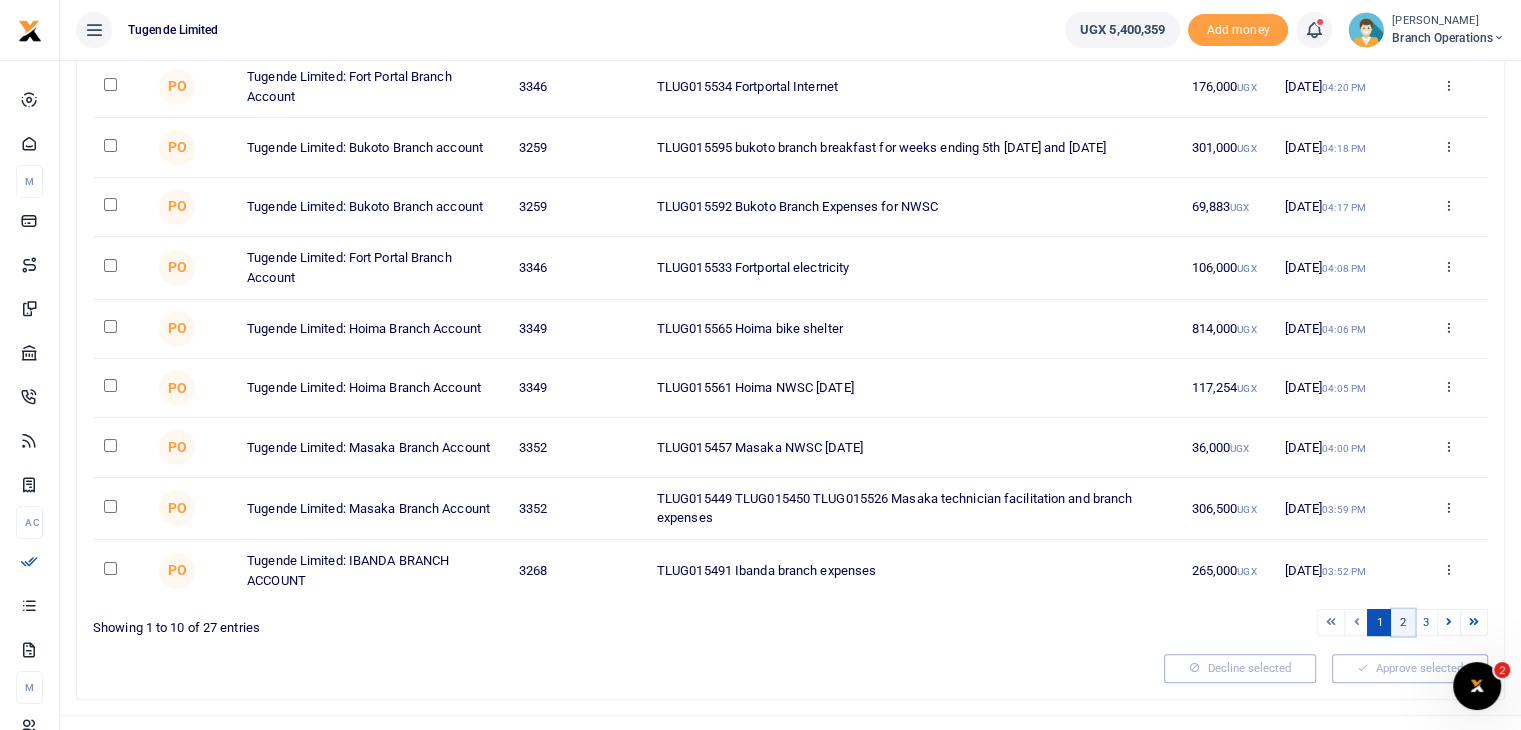 click on "2" at bounding box center (1403, 622) 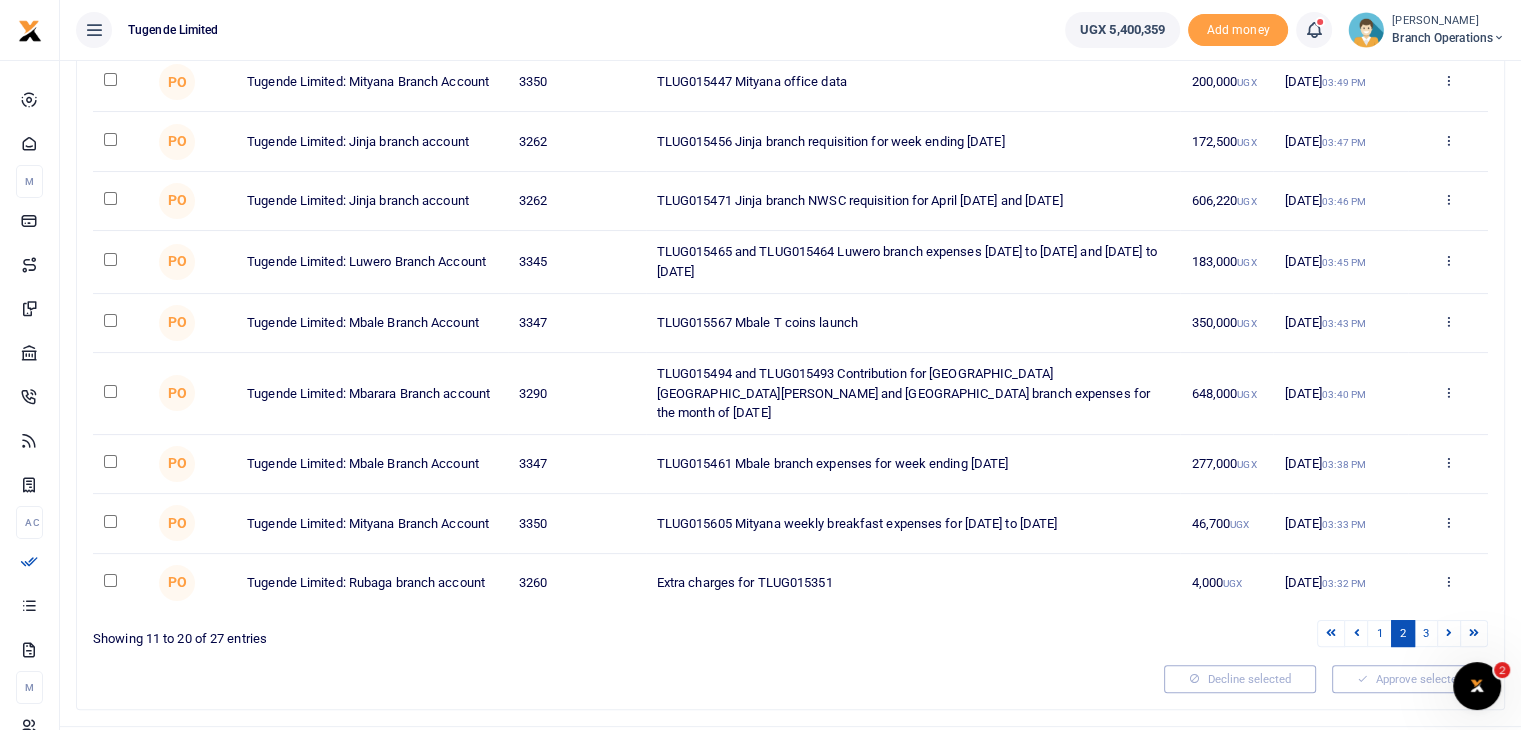 click at bounding box center [110, 198] 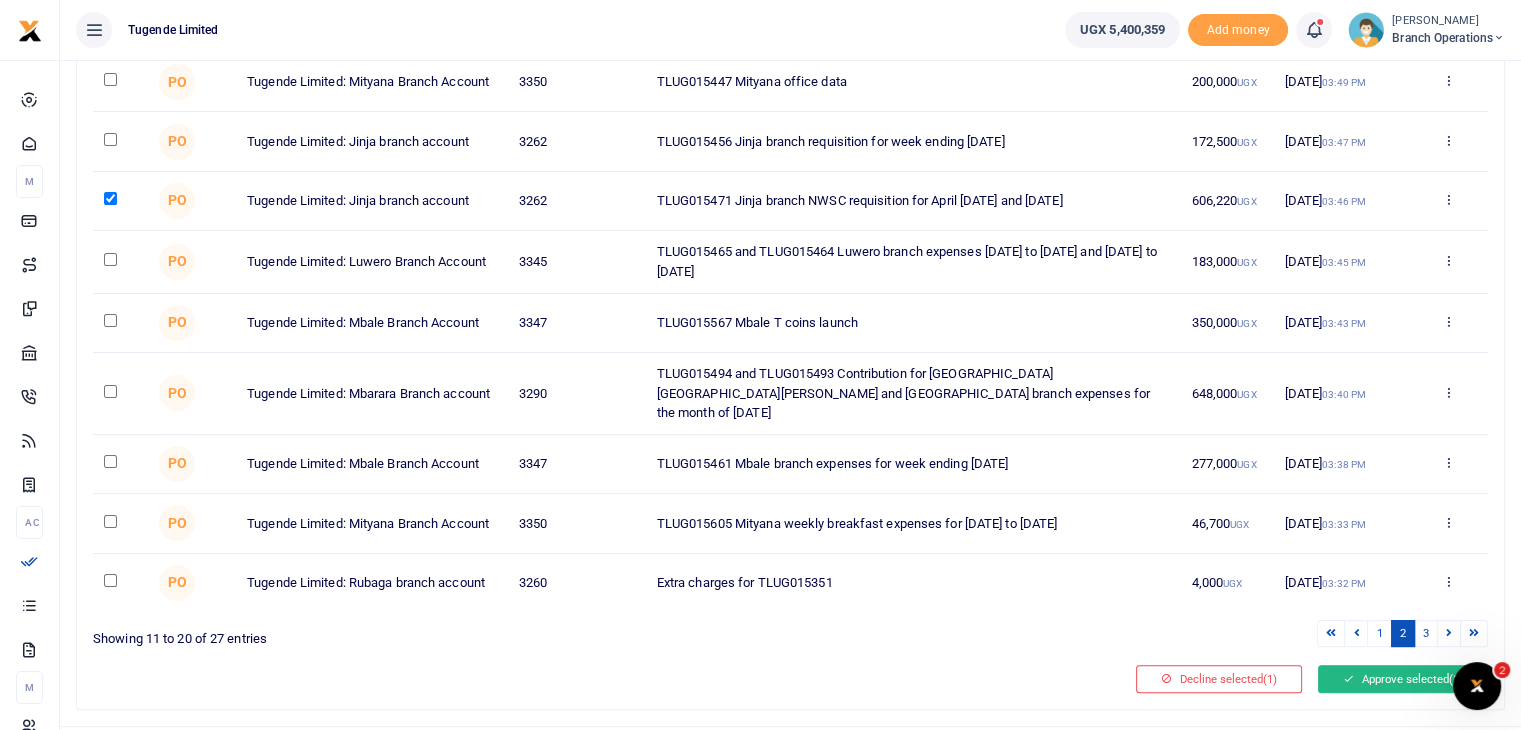 click on "Approve selected  (1)" at bounding box center [1403, 679] 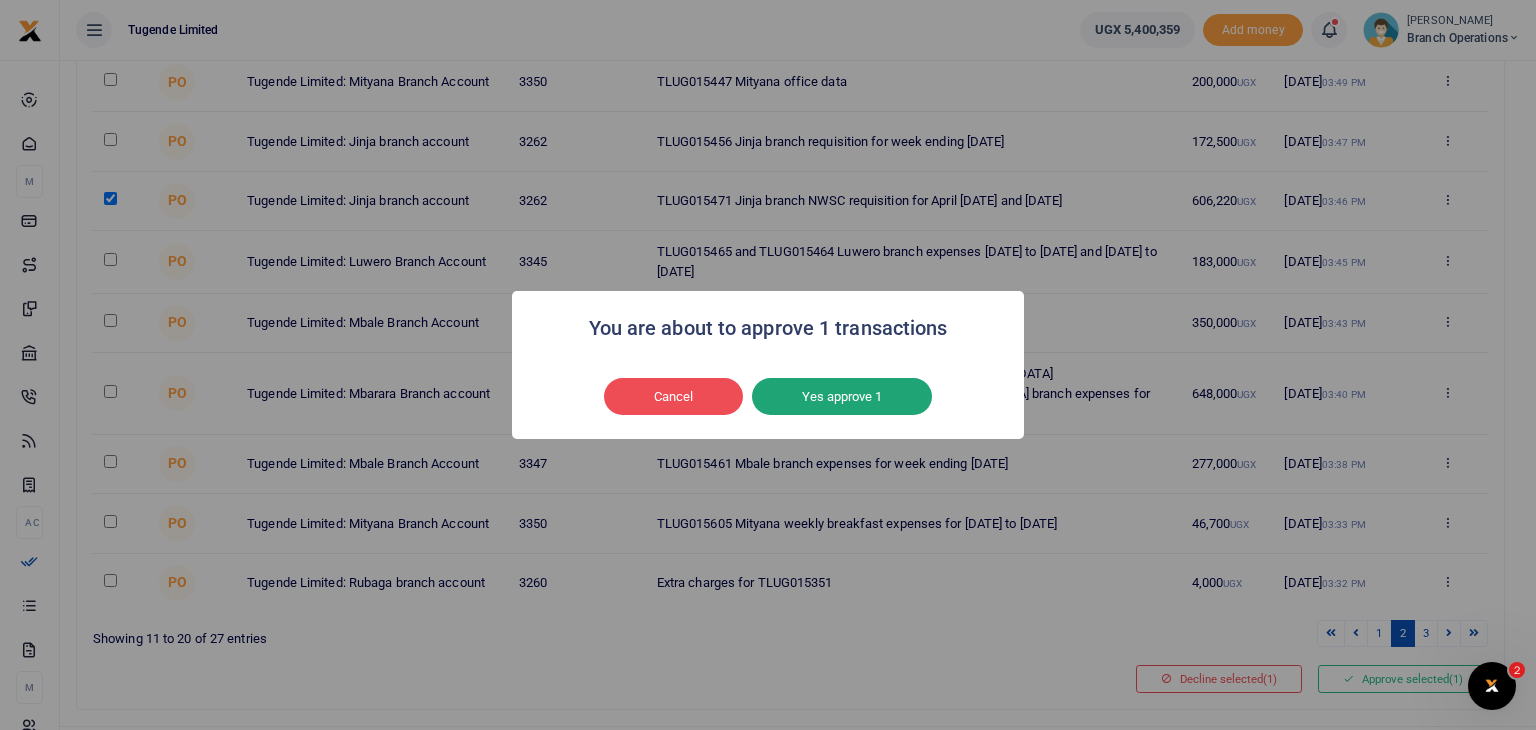 click on "Yes approve 1" at bounding box center (842, 397) 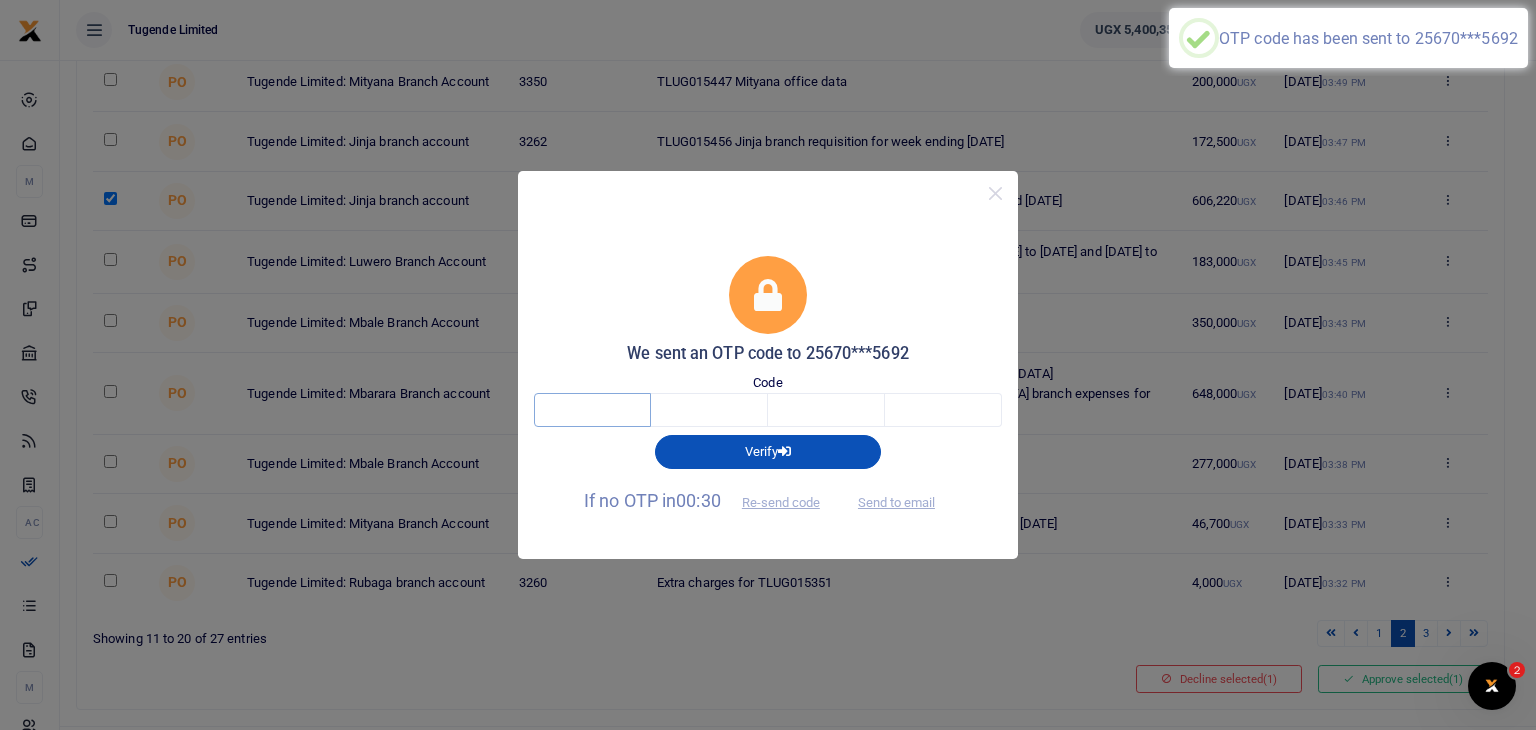 click at bounding box center [592, 410] 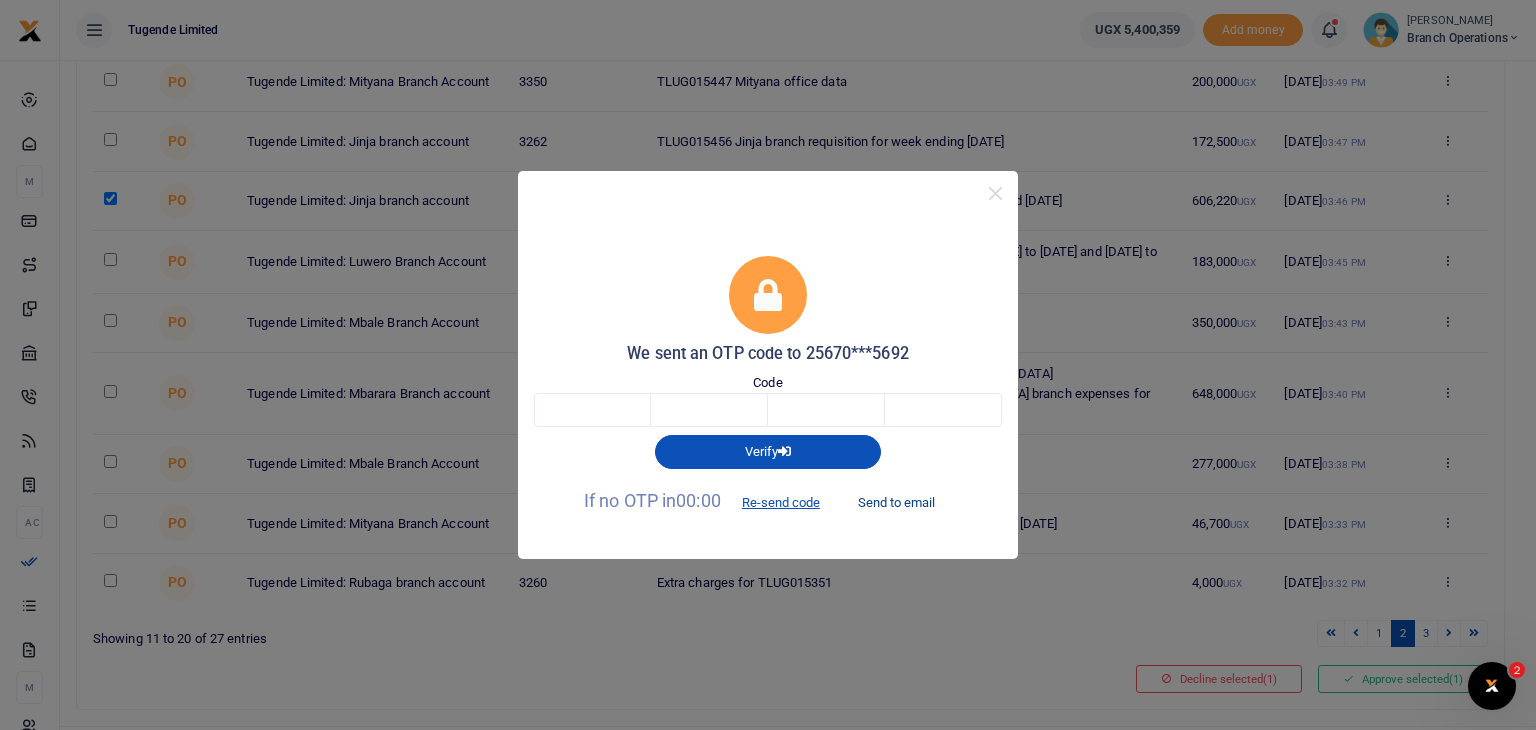 click on "Send to email" at bounding box center (896, 502) 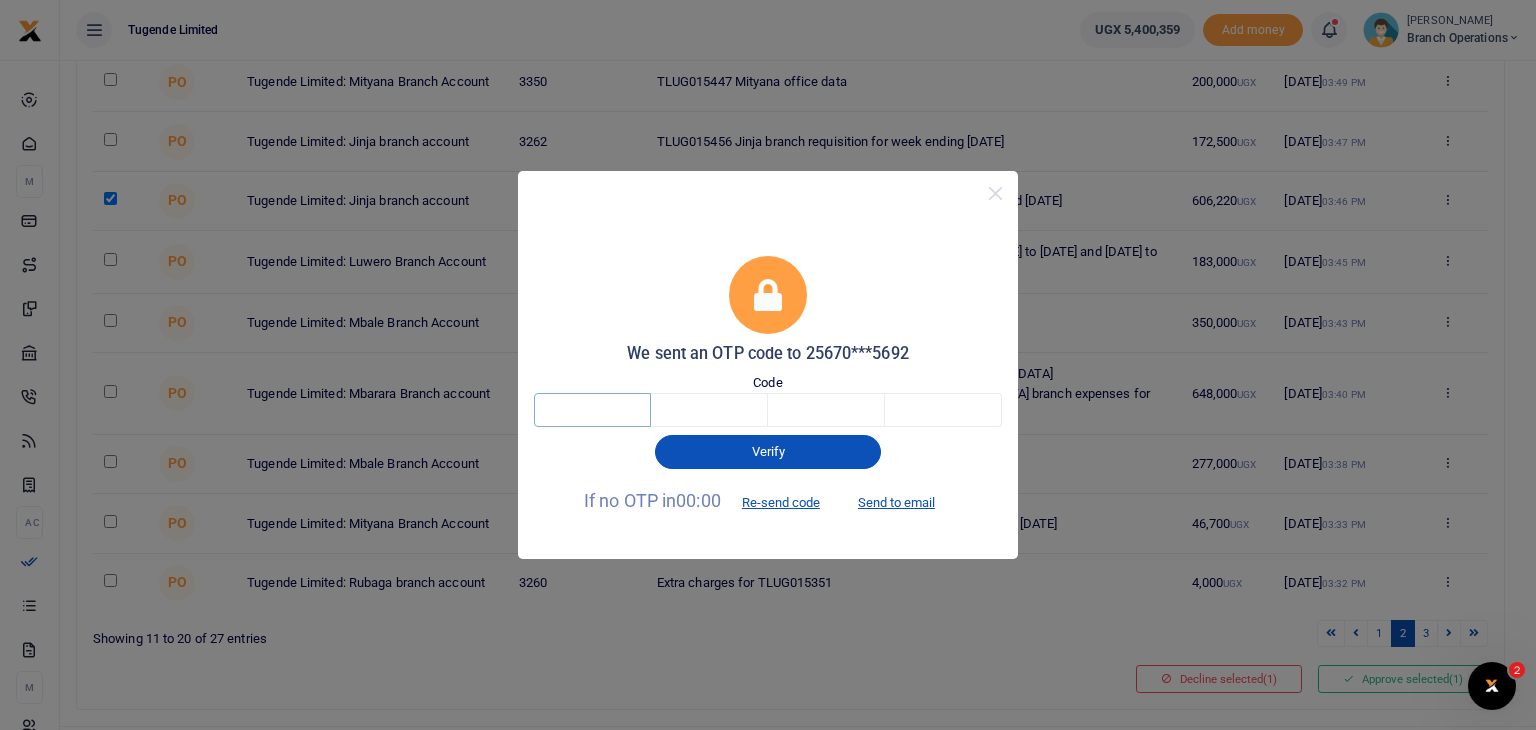 click at bounding box center (592, 410) 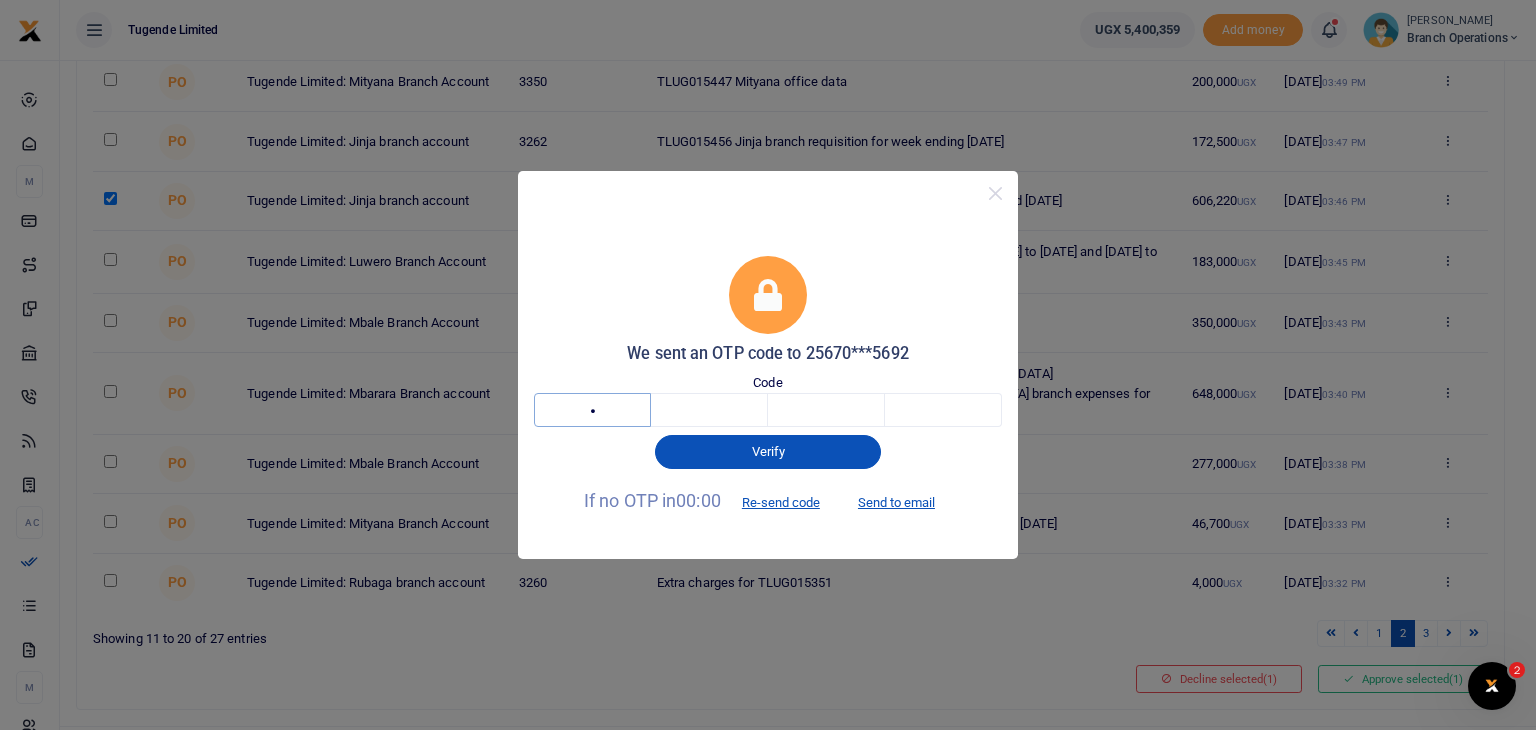 type on "4" 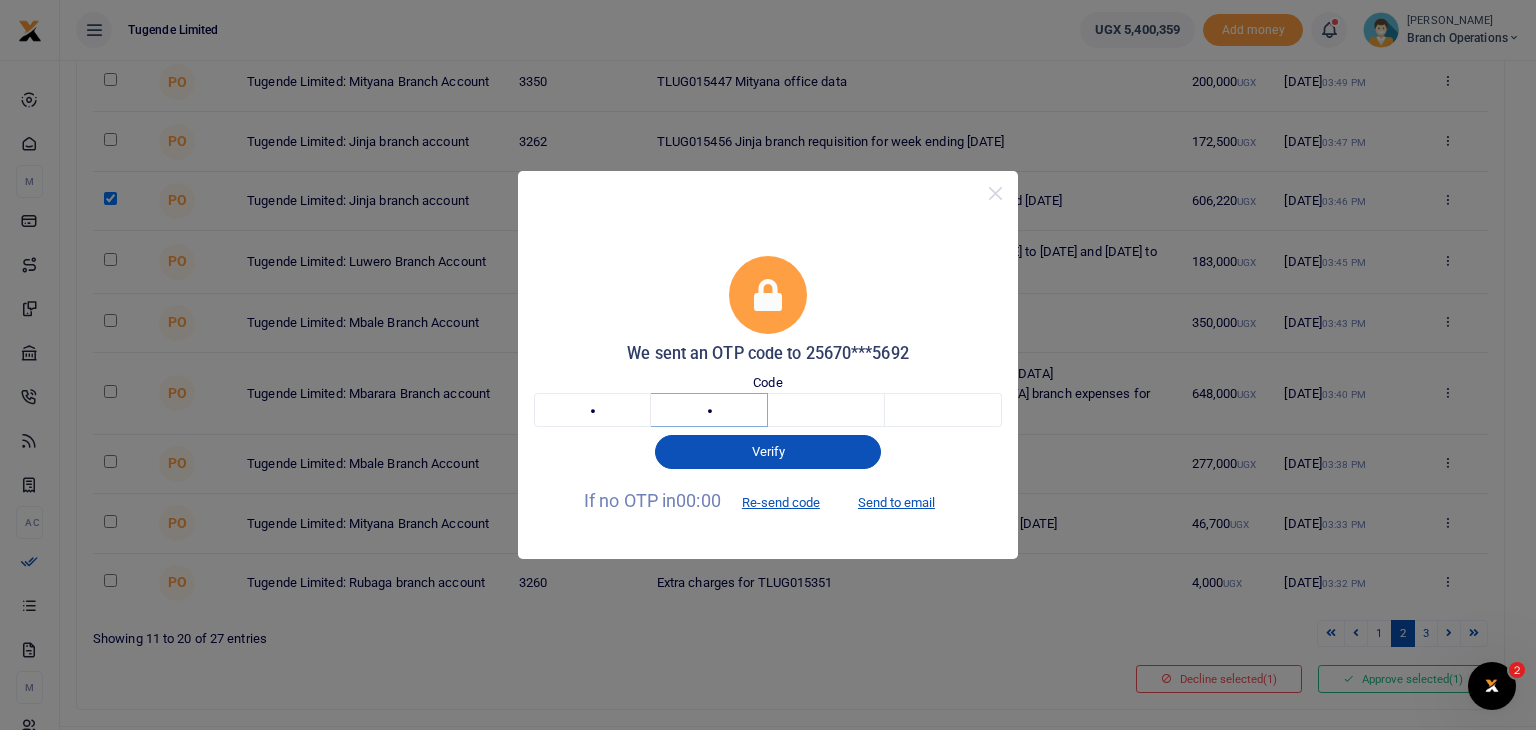 type on "8" 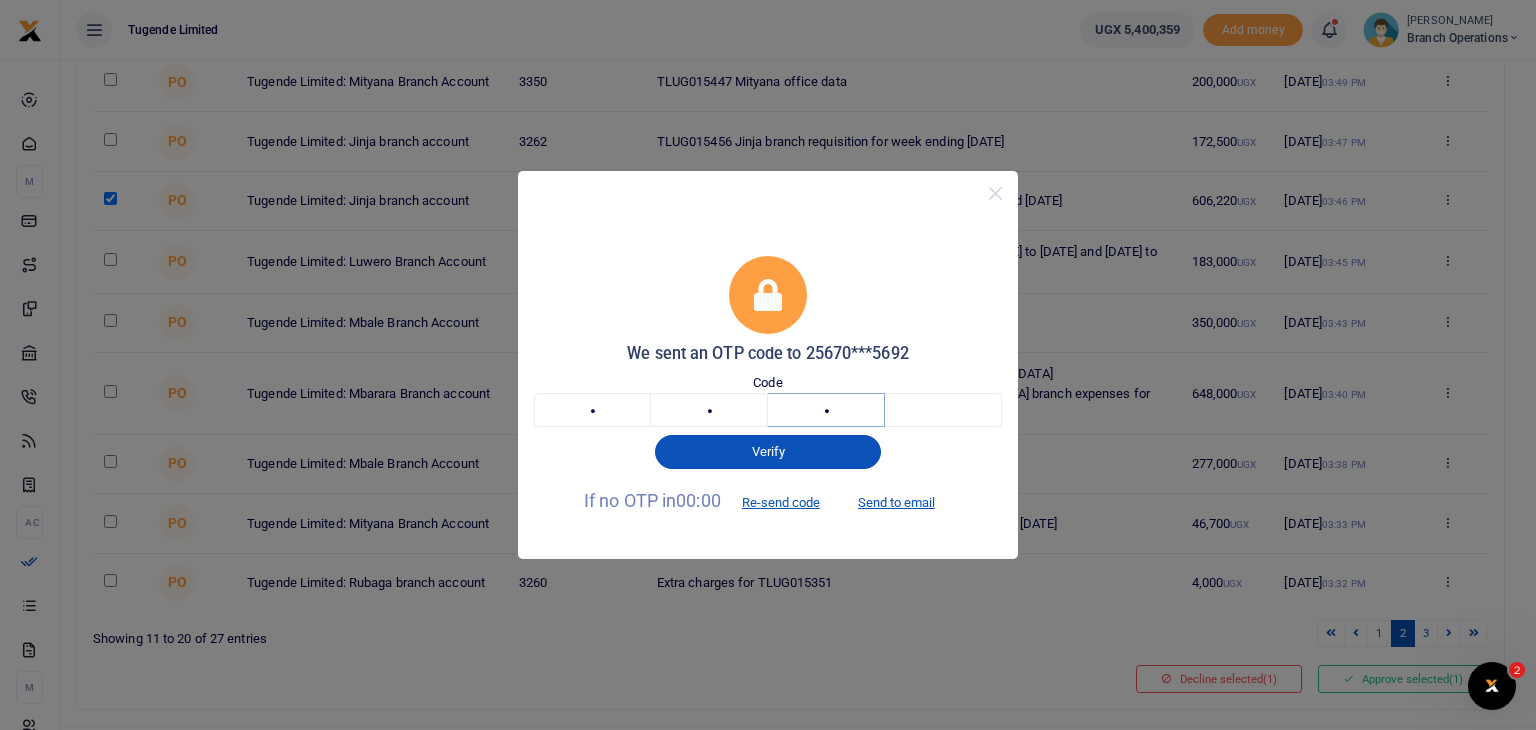 type on "1" 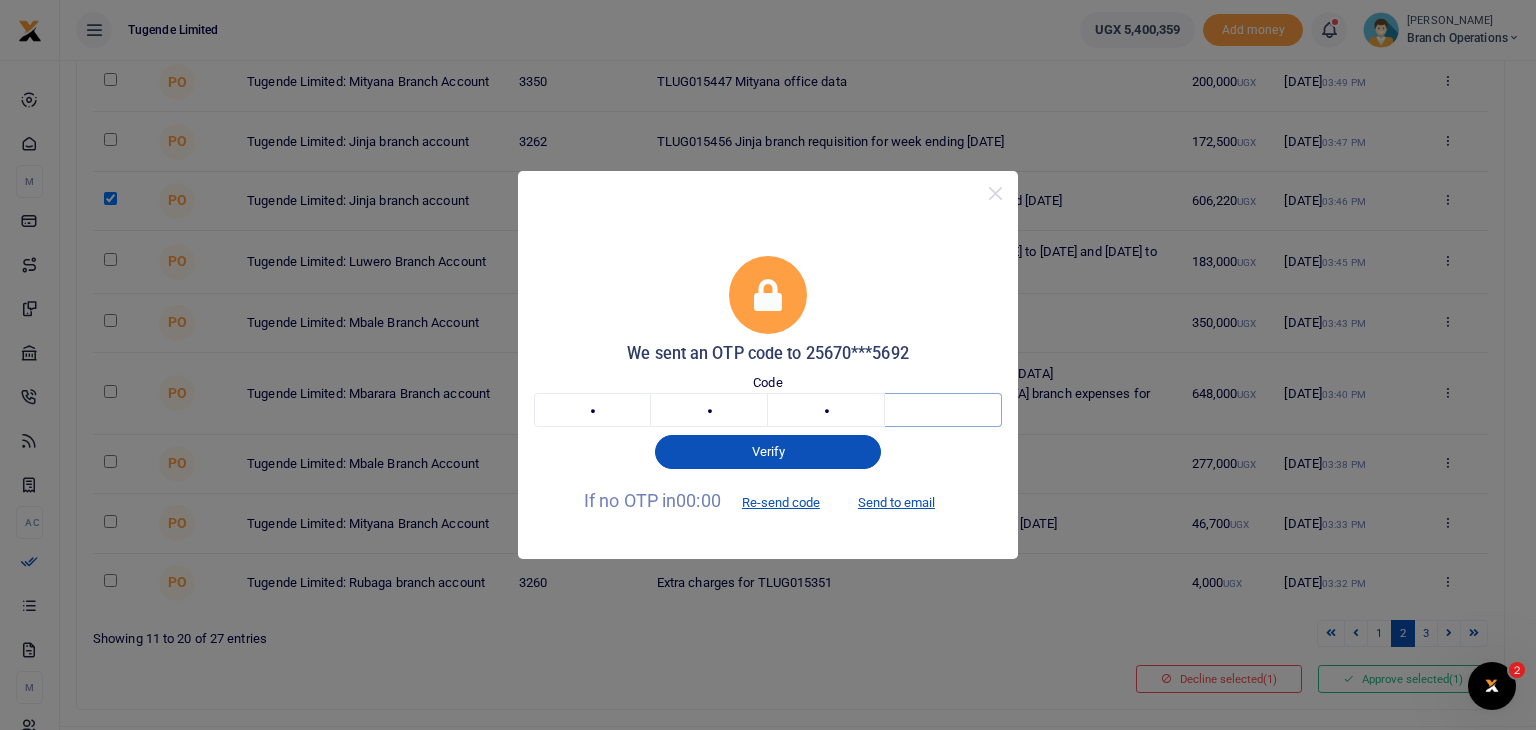 type on "2" 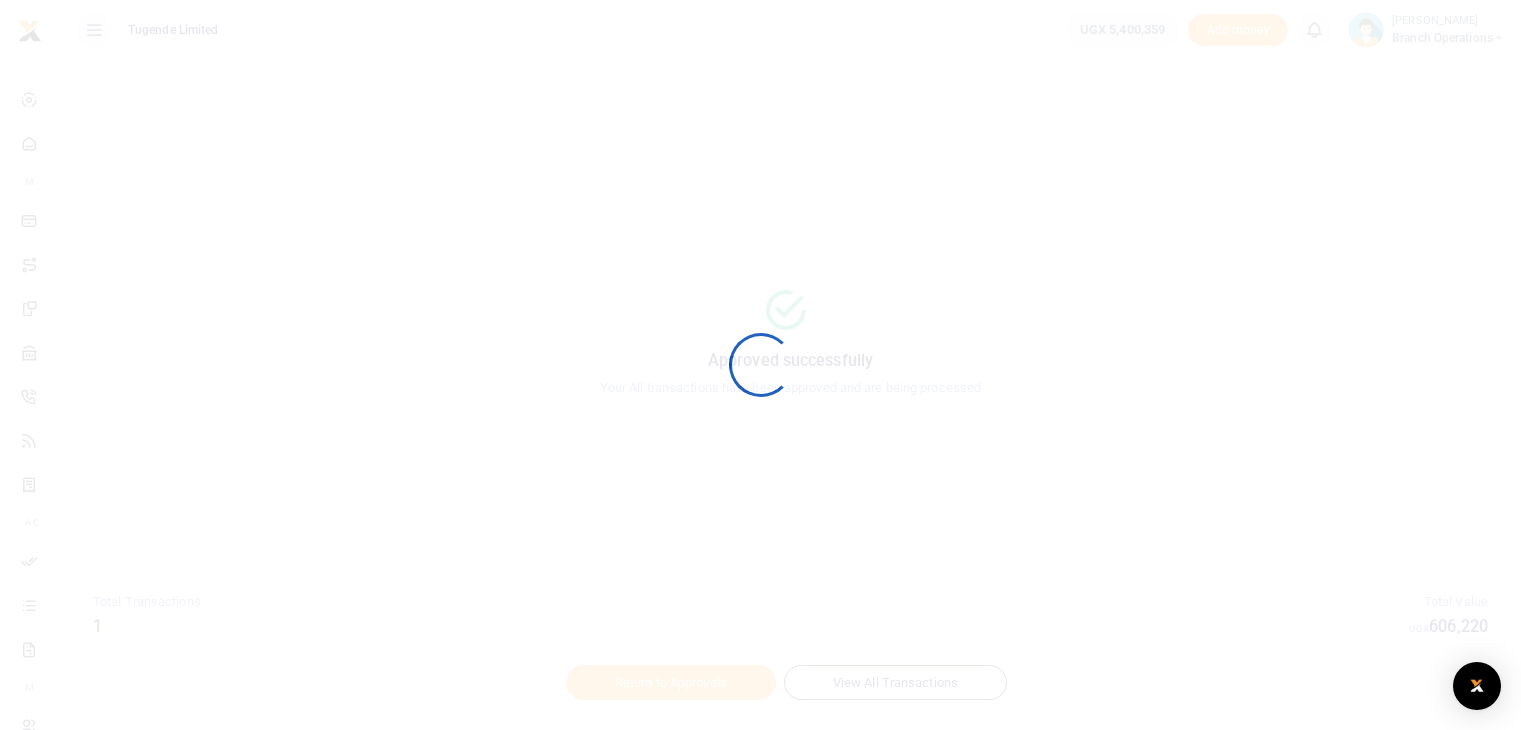 scroll, scrollTop: 0, scrollLeft: 0, axis: both 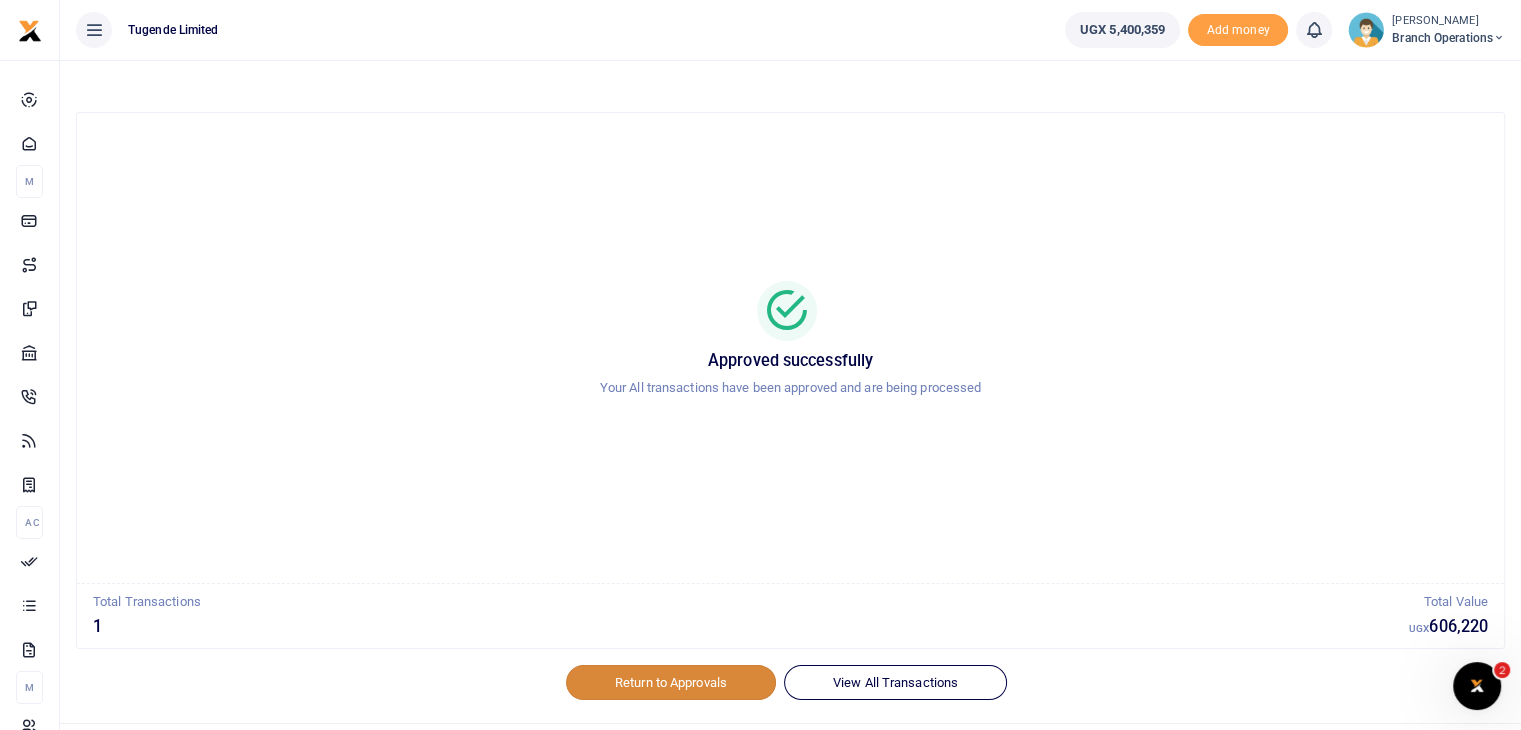 click on "Return to Approvals" at bounding box center [671, 682] 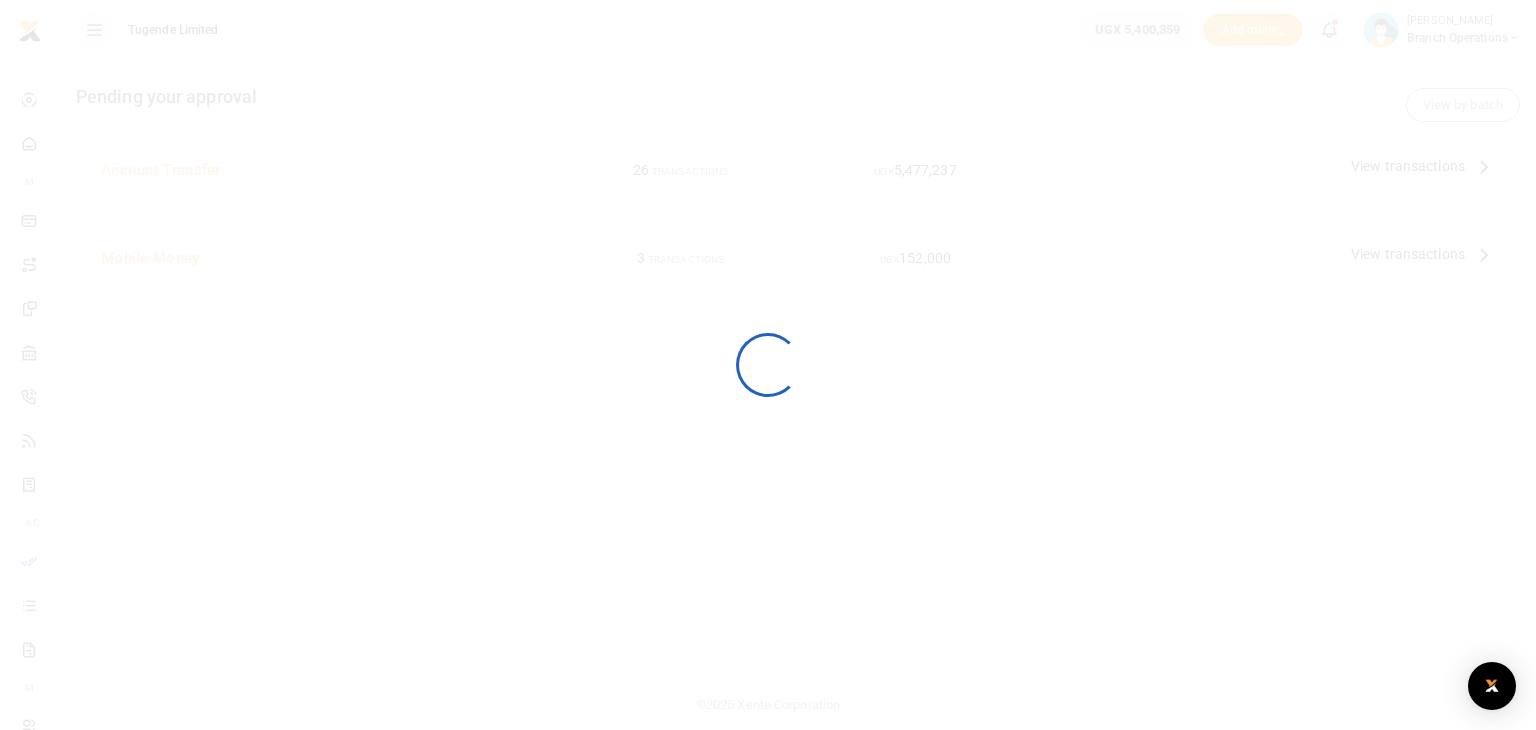 scroll, scrollTop: 0, scrollLeft: 0, axis: both 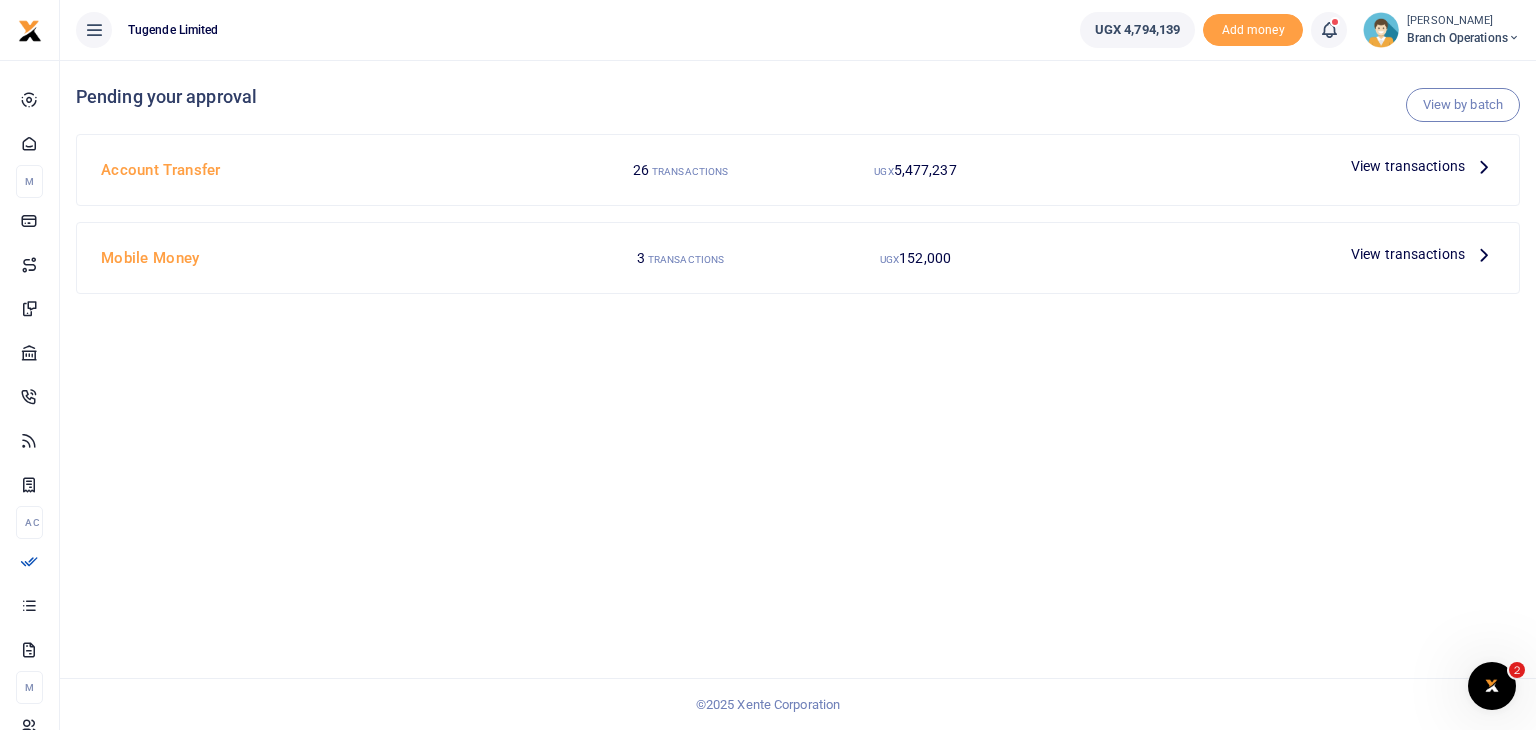 click on "View transactions" at bounding box center (1408, 166) 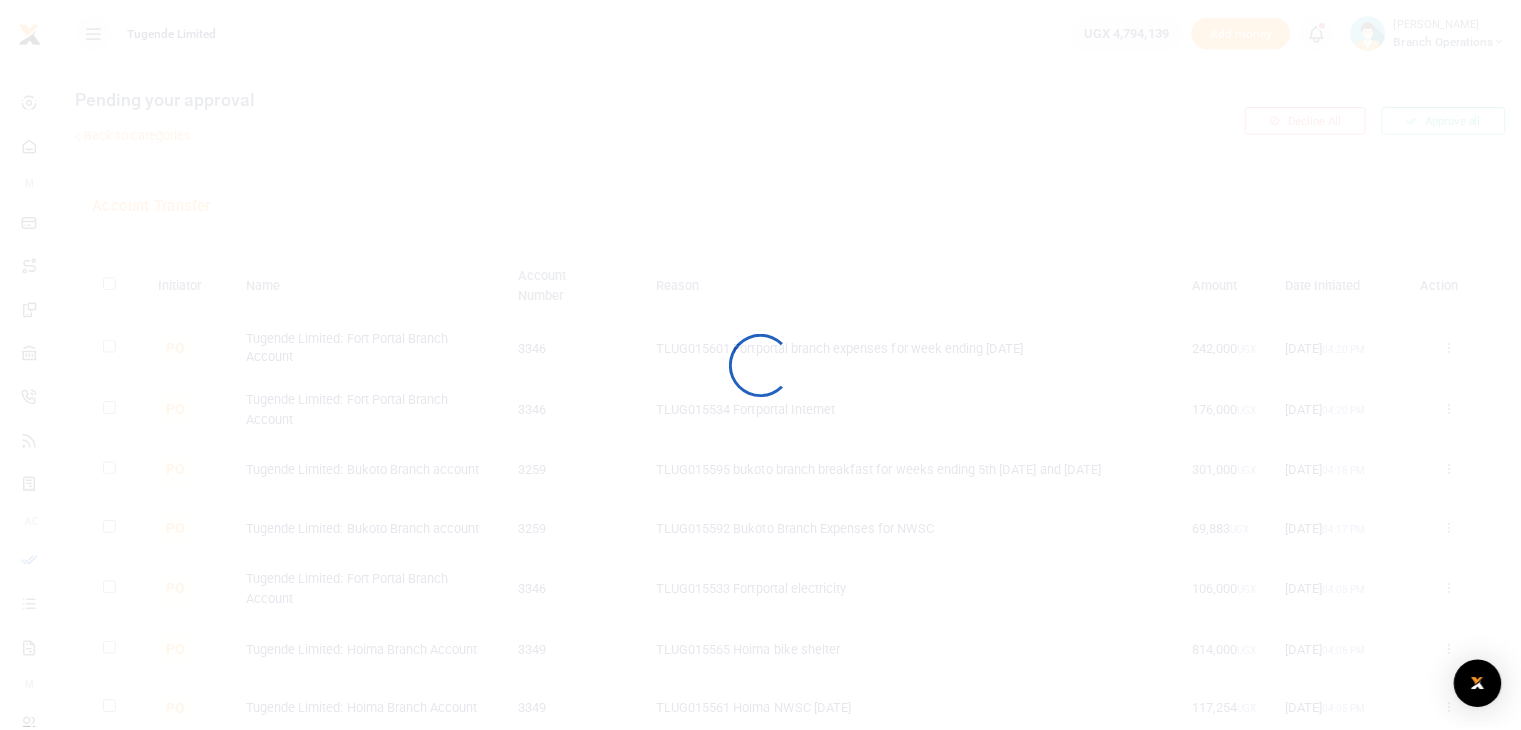 scroll, scrollTop: 0, scrollLeft: 0, axis: both 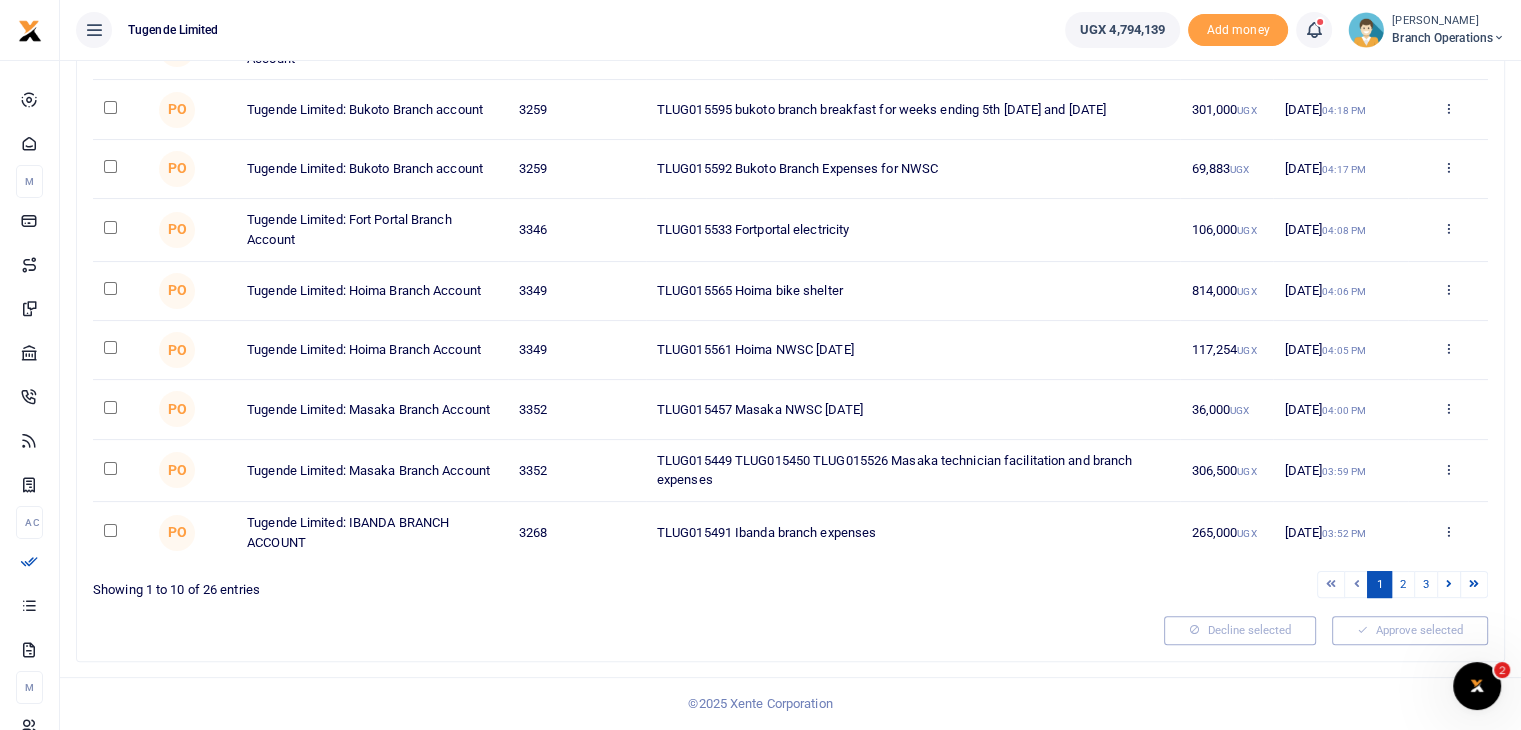 click at bounding box center [110, 347] 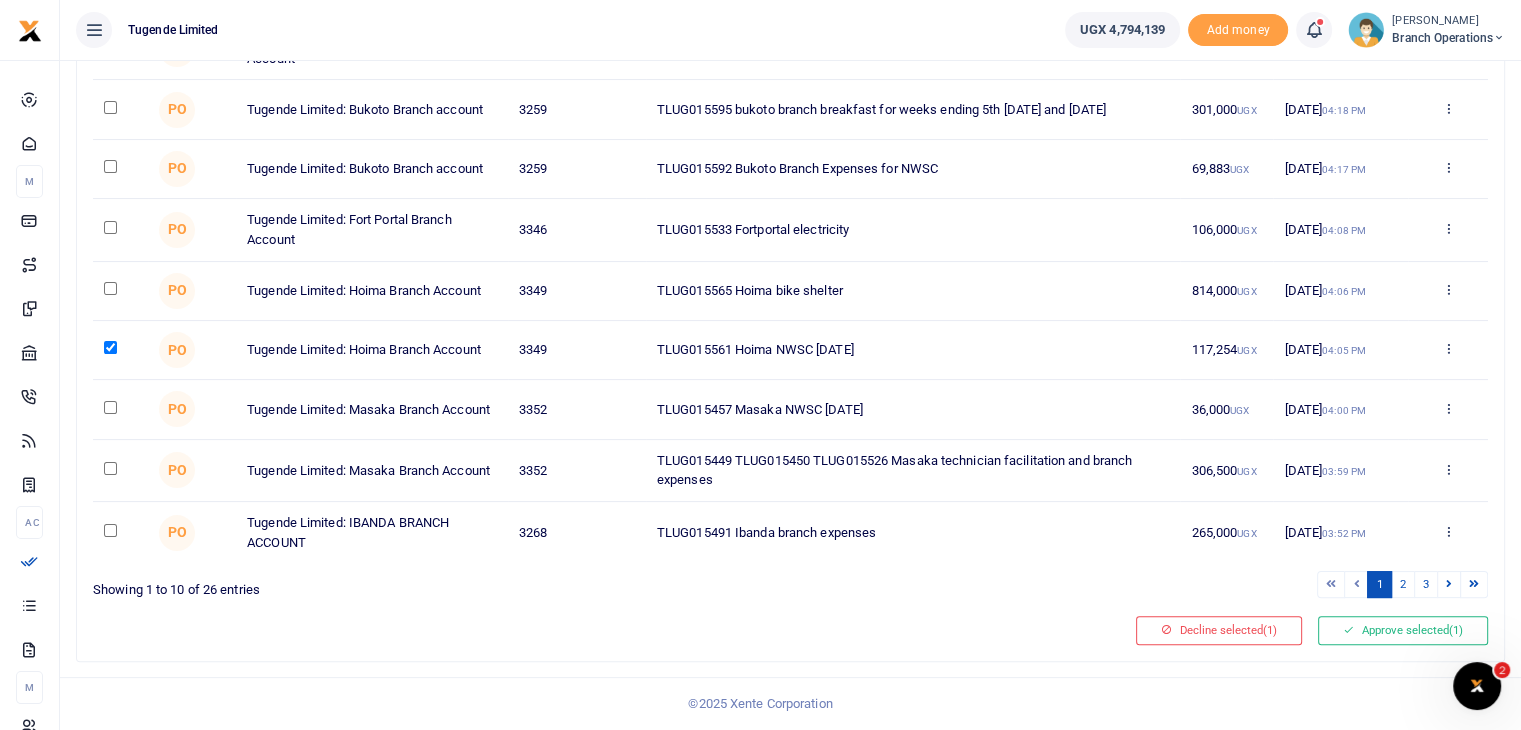 click at bounding box center (110, 407) 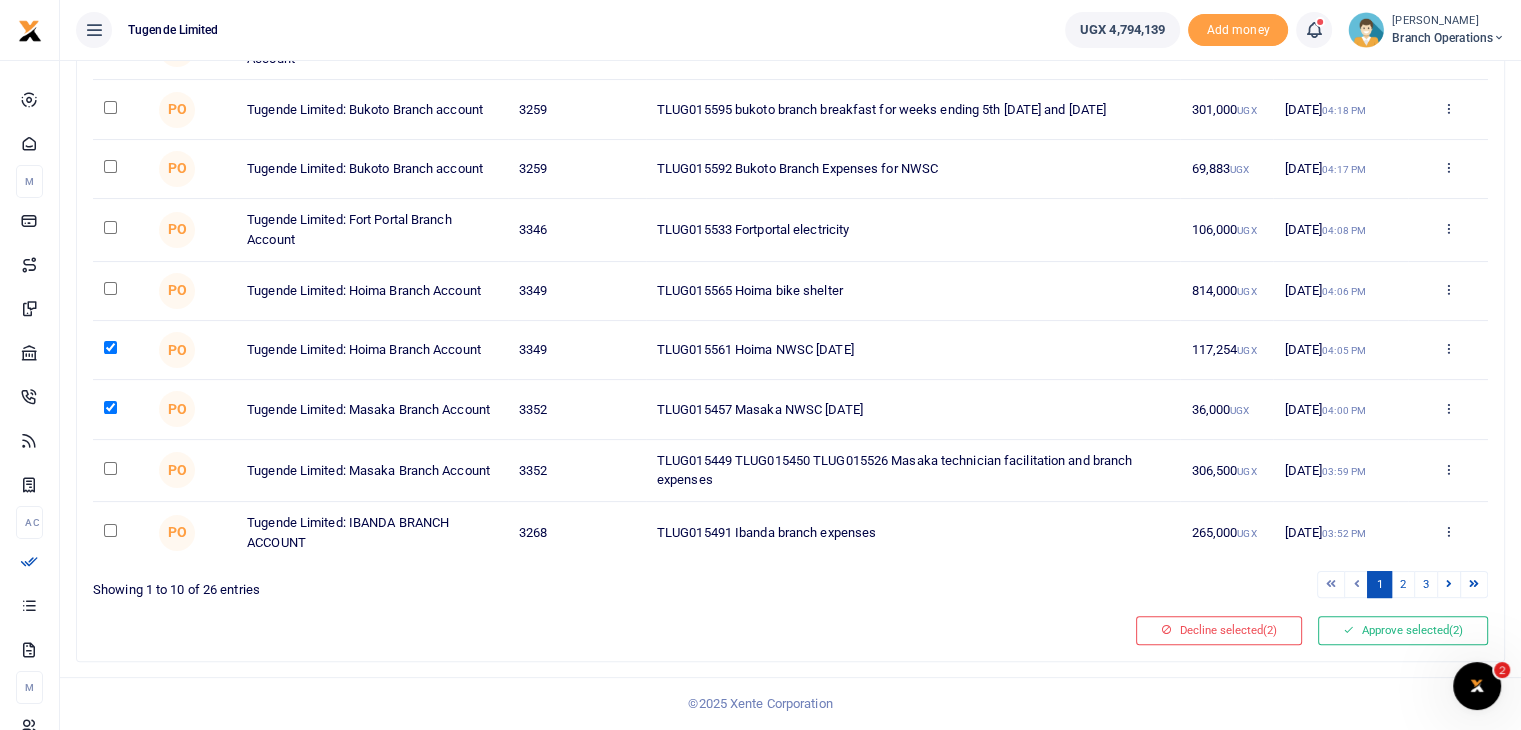 click at bounding box center [110, 166] 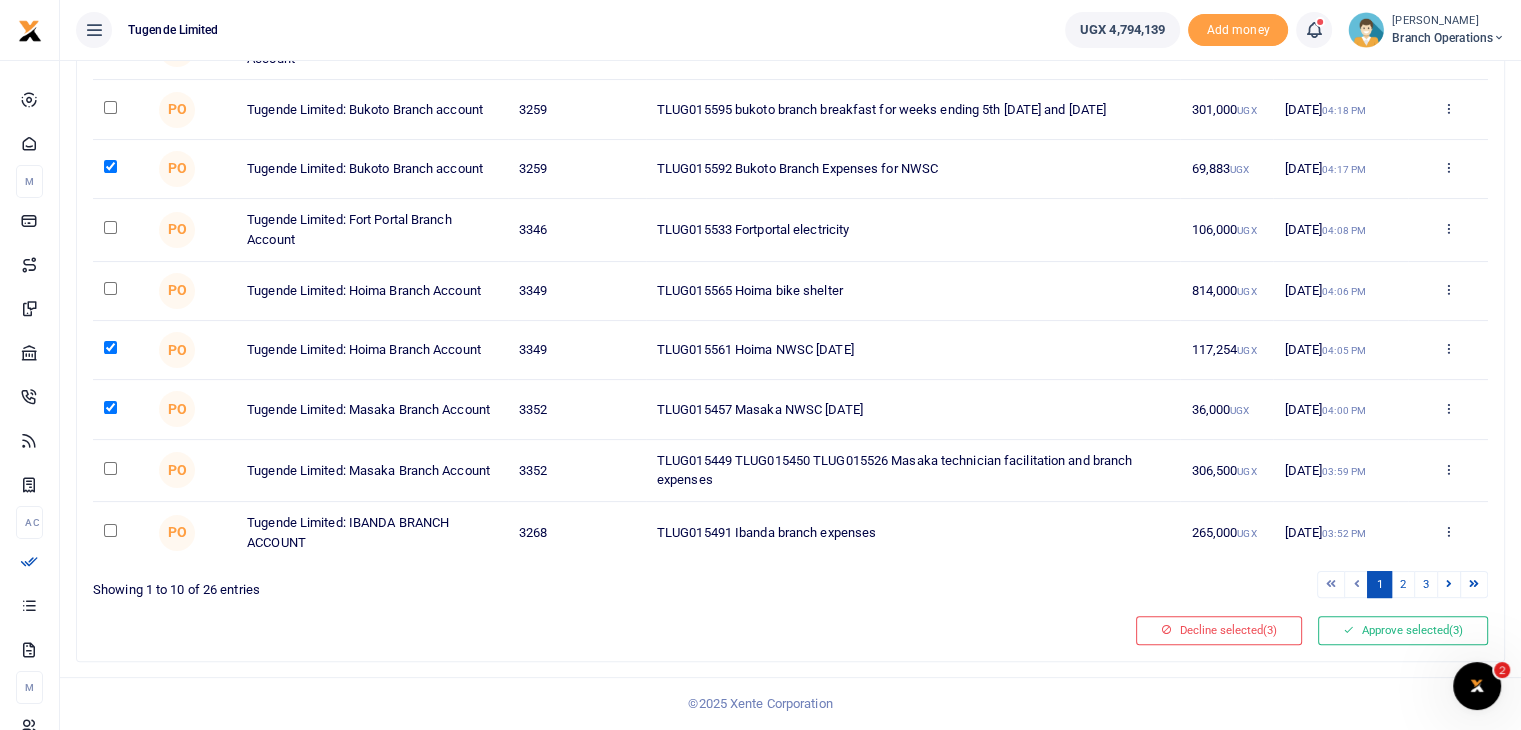scroll, scrollTop: 372, scrollLeft: 0, axis: vertical 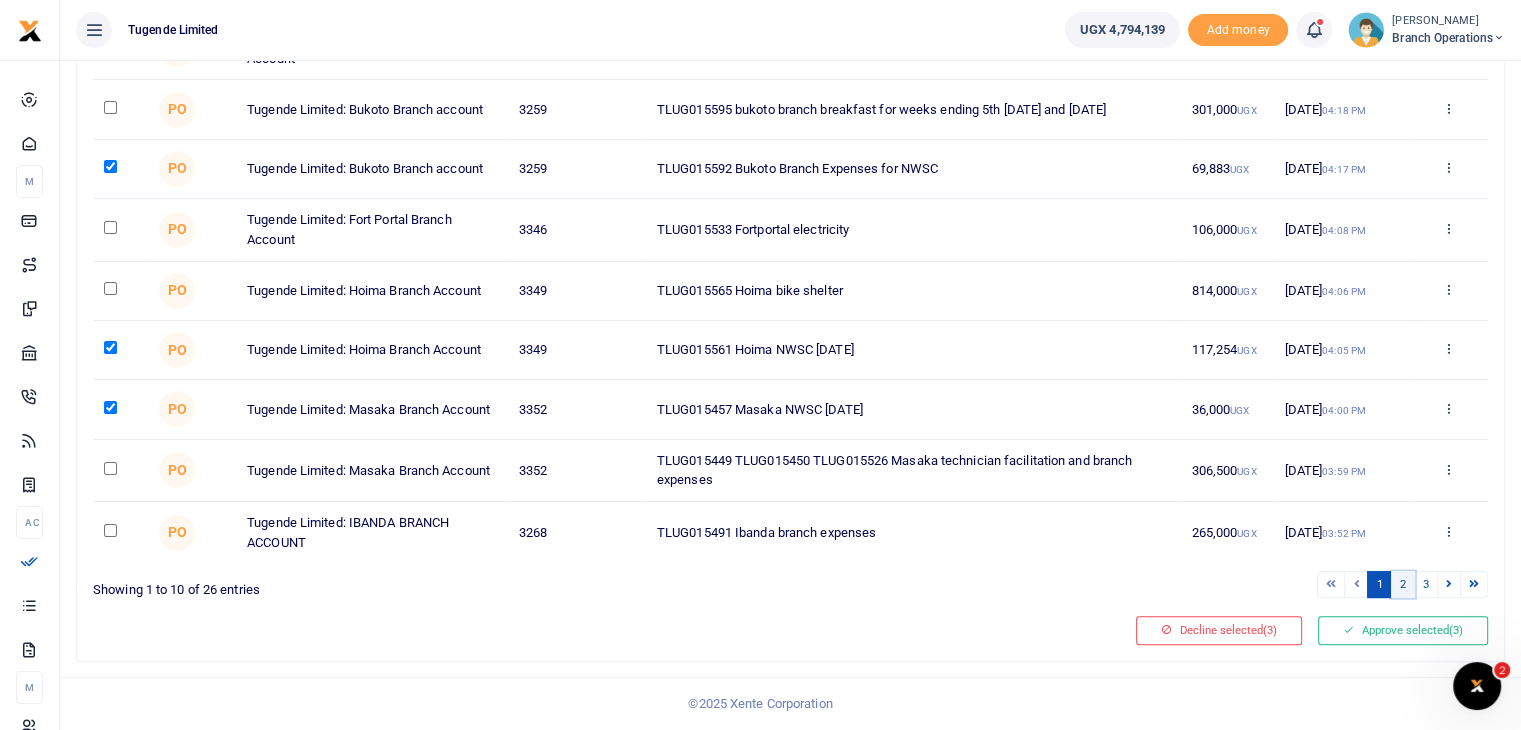 click on "2" at bounding box center (1403, 584) 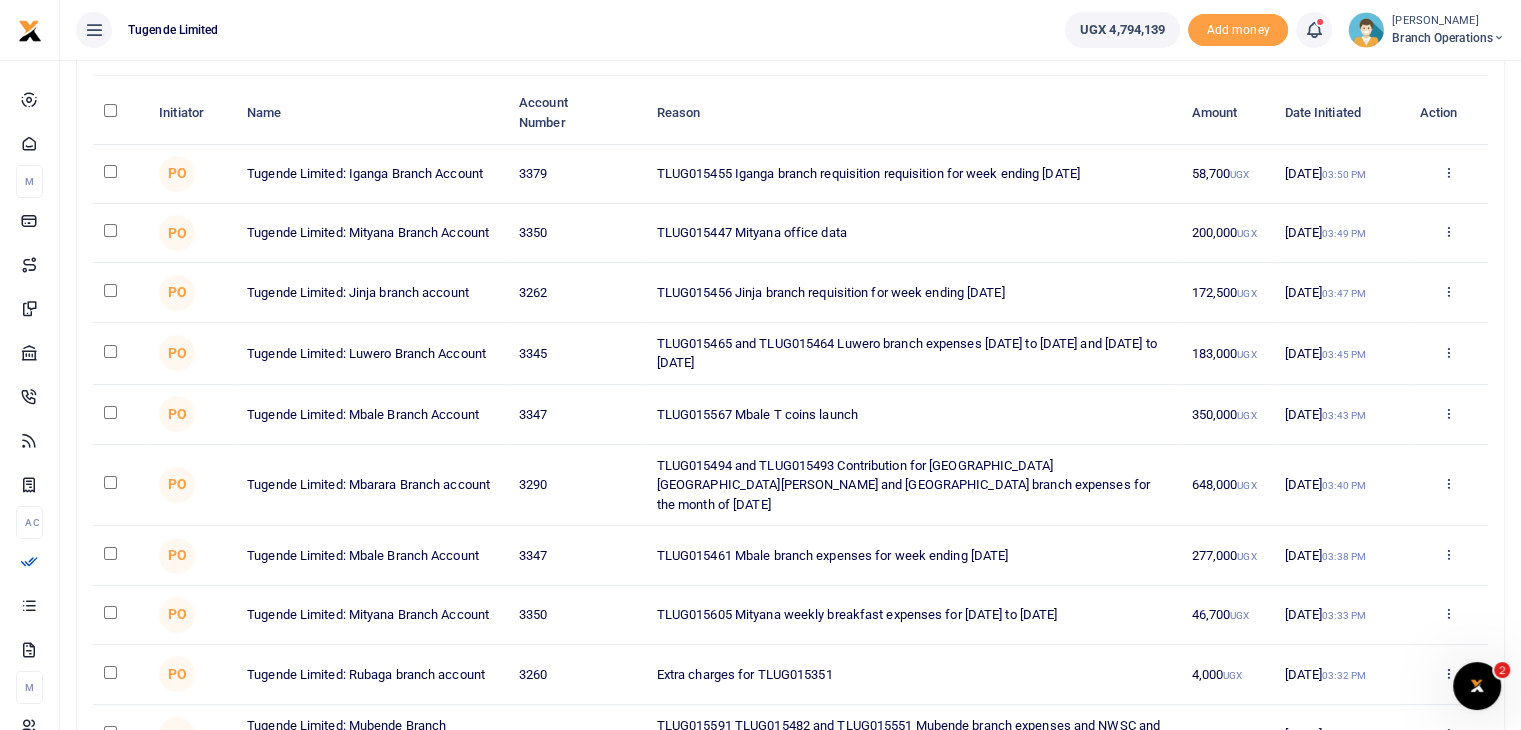 scroll, scrollTop: 170, scrollLeft: 0, axis: vertical 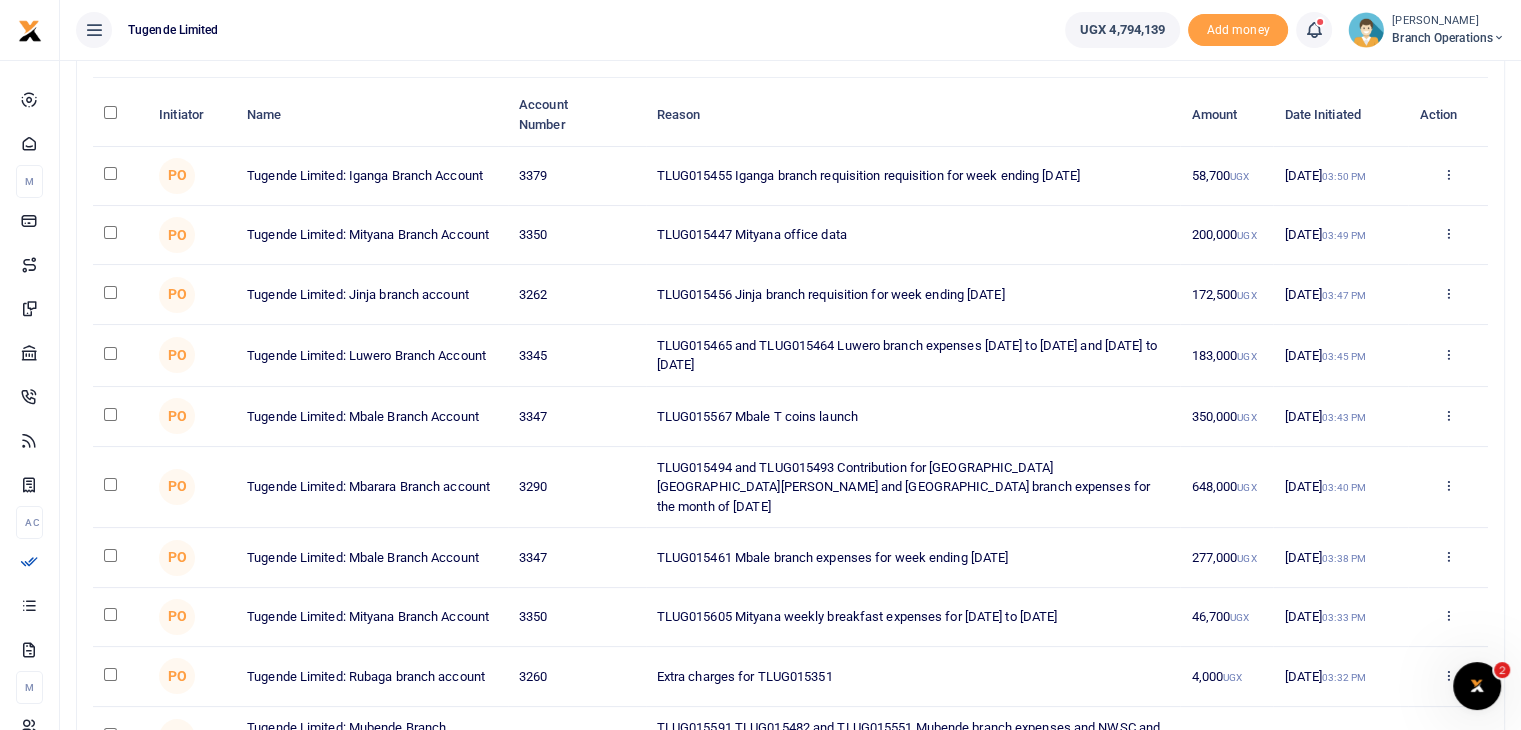 click at bounding box center [110, 232] 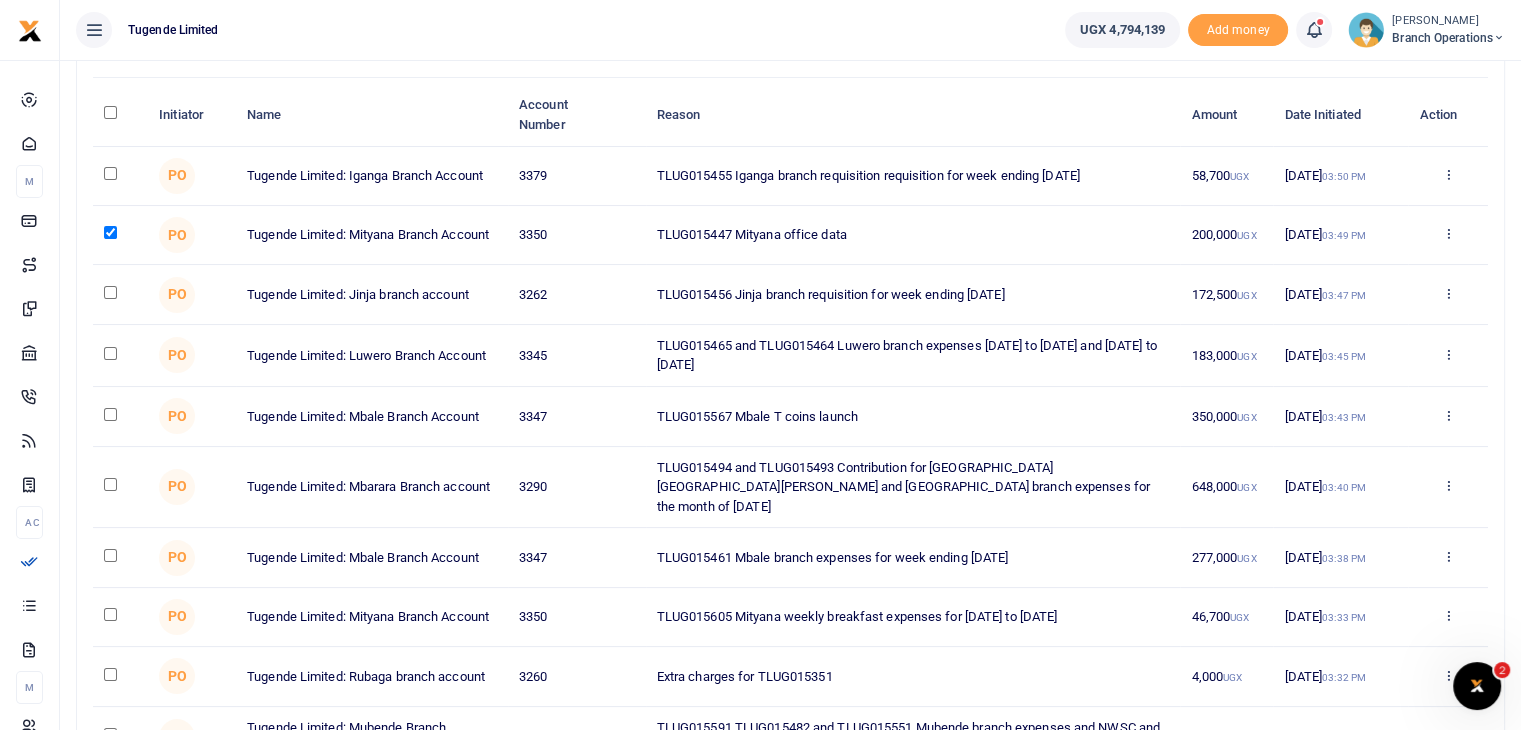 click at bounding box center [110, 414] 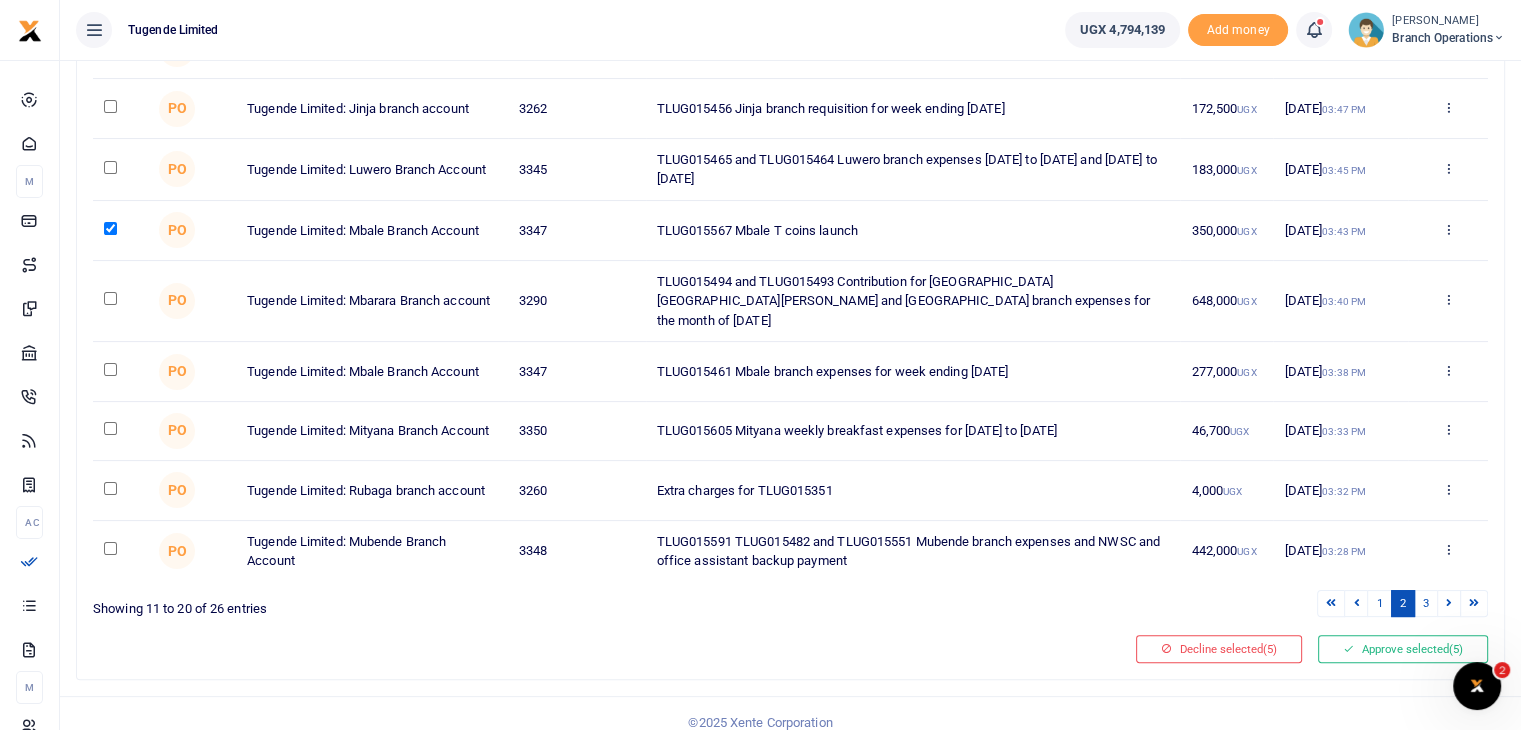 scroll, scrollTop: 357, scrollLeft: 0, axis: vertical 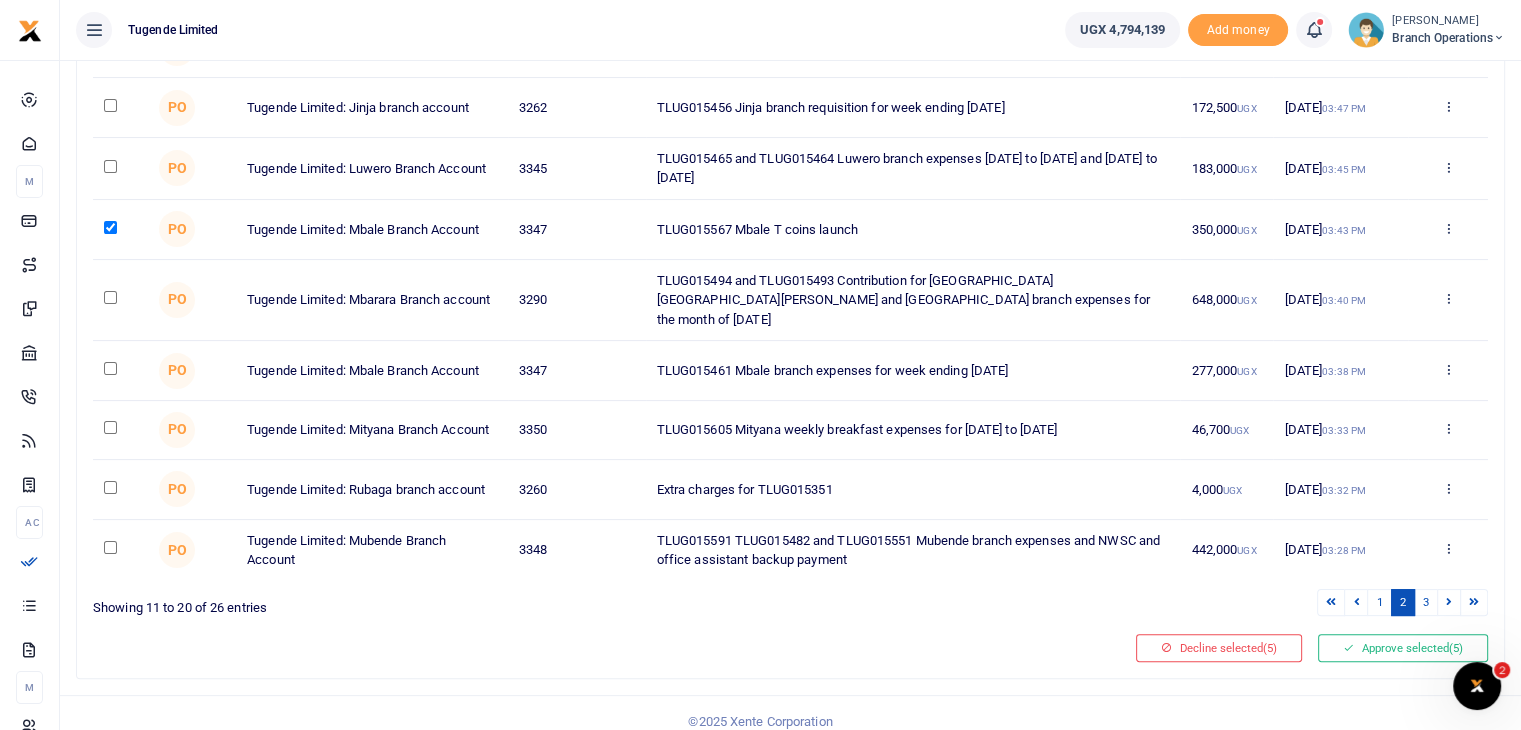 click at bounding box center (110, 487) 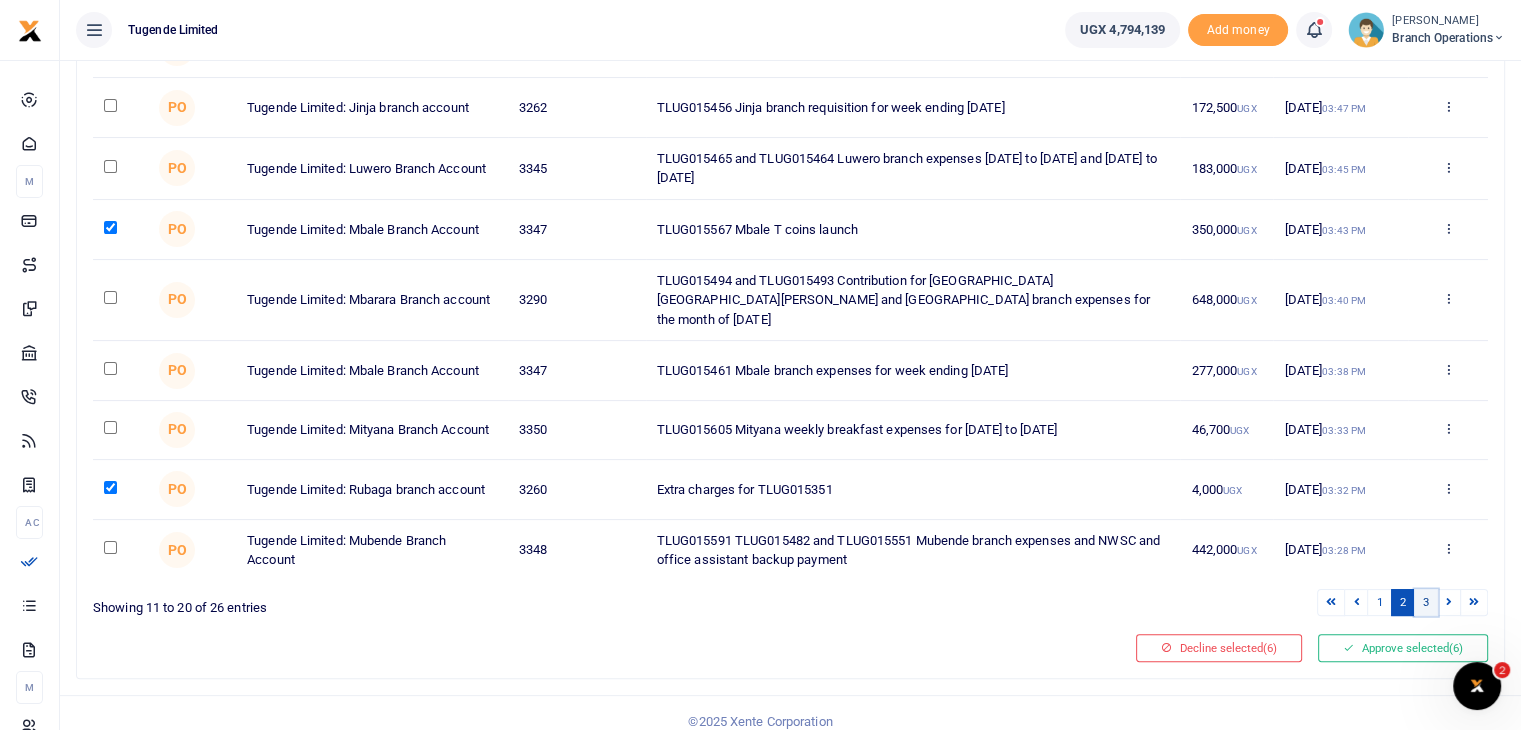 click on "3" at bounding box center (1426, 602) 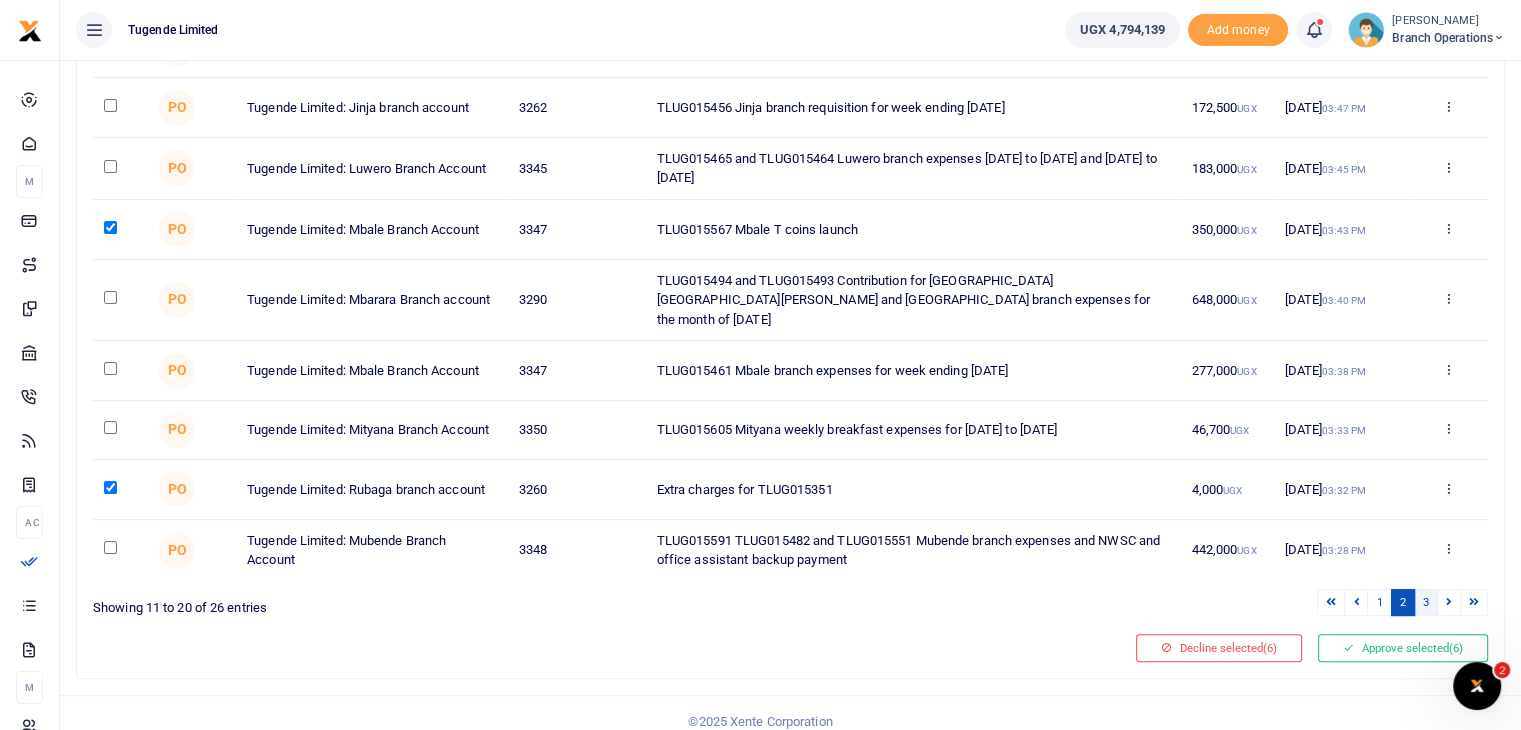 scroll, scrollTop: 123, scrollLeft: 0, axis: vertical 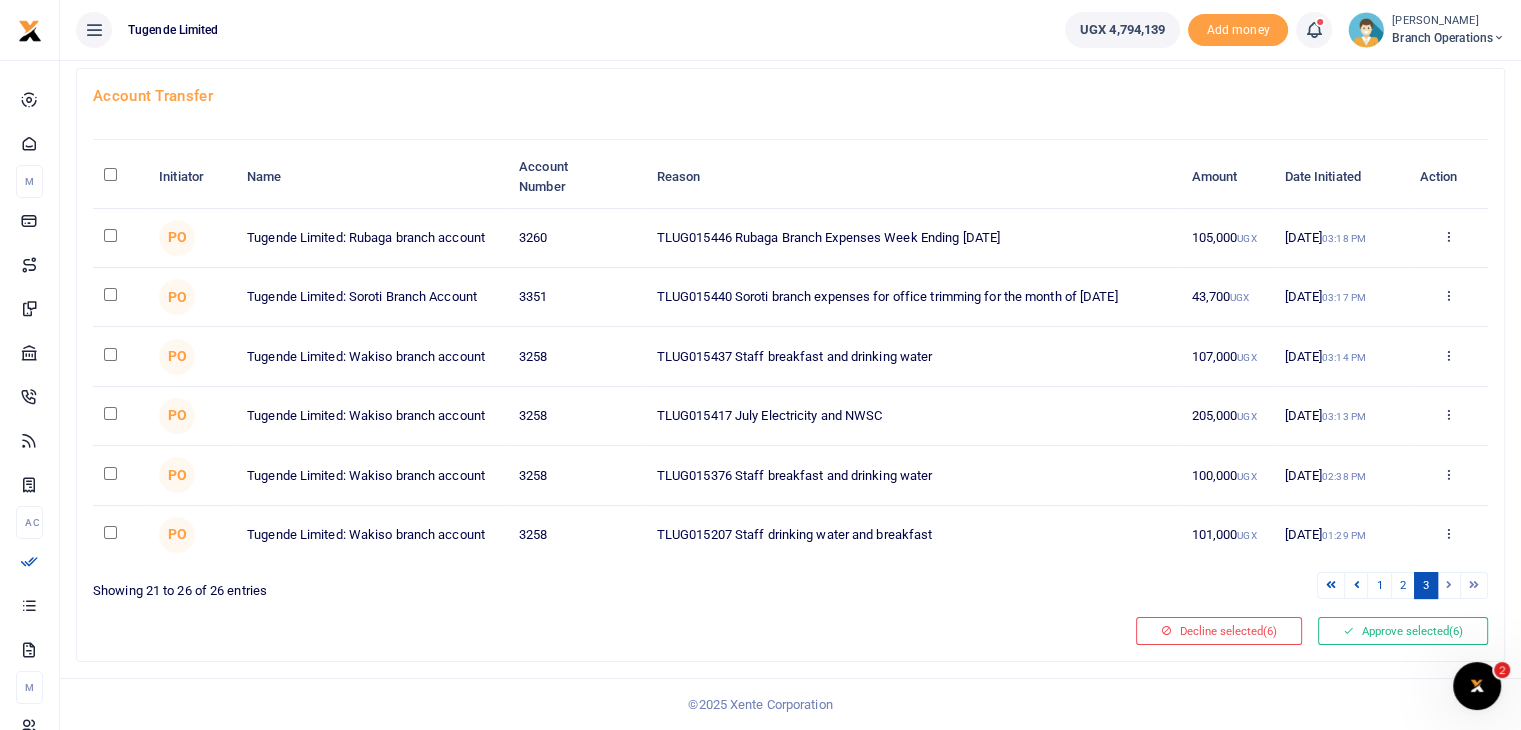 click at bounding box center [110, 413] 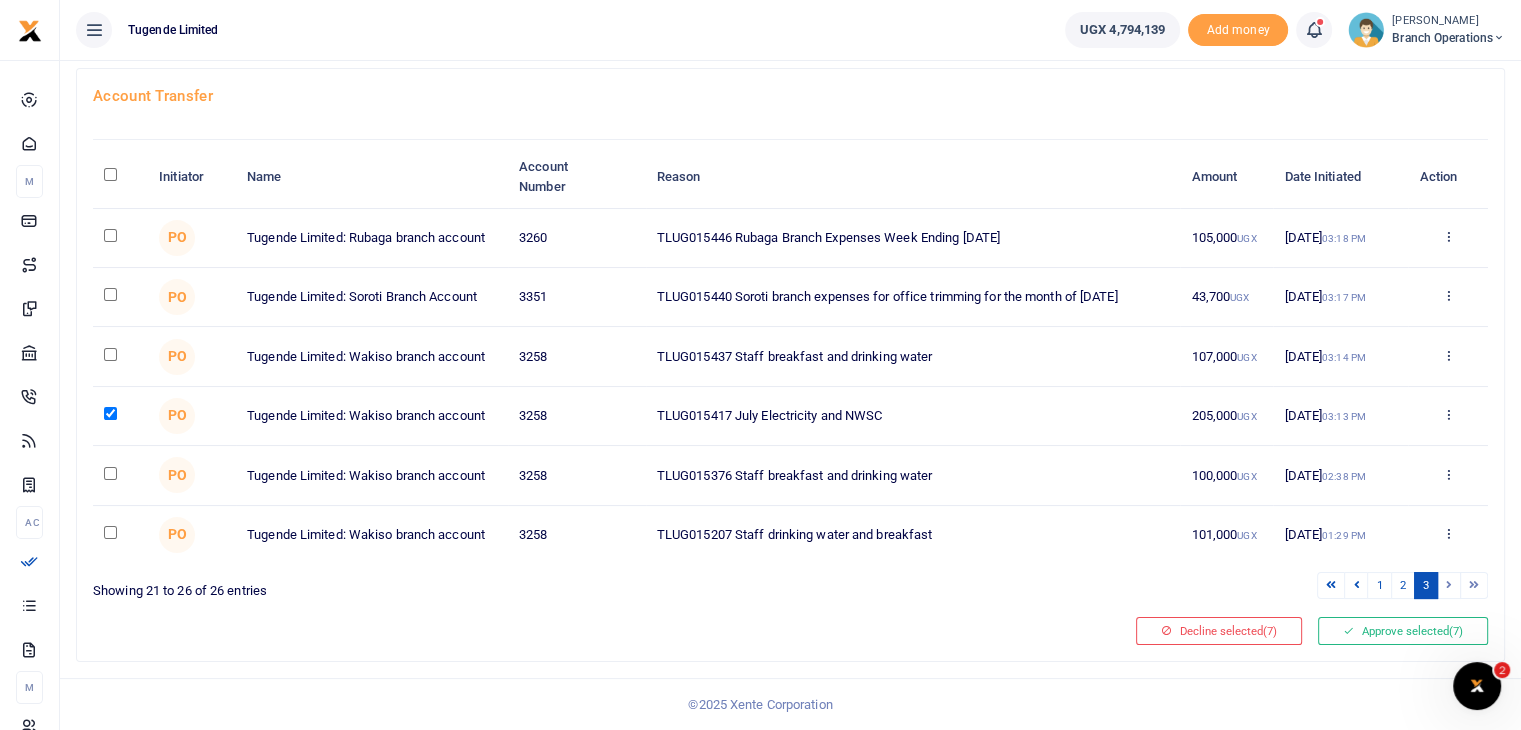 click at bounding box center [1449, 585] 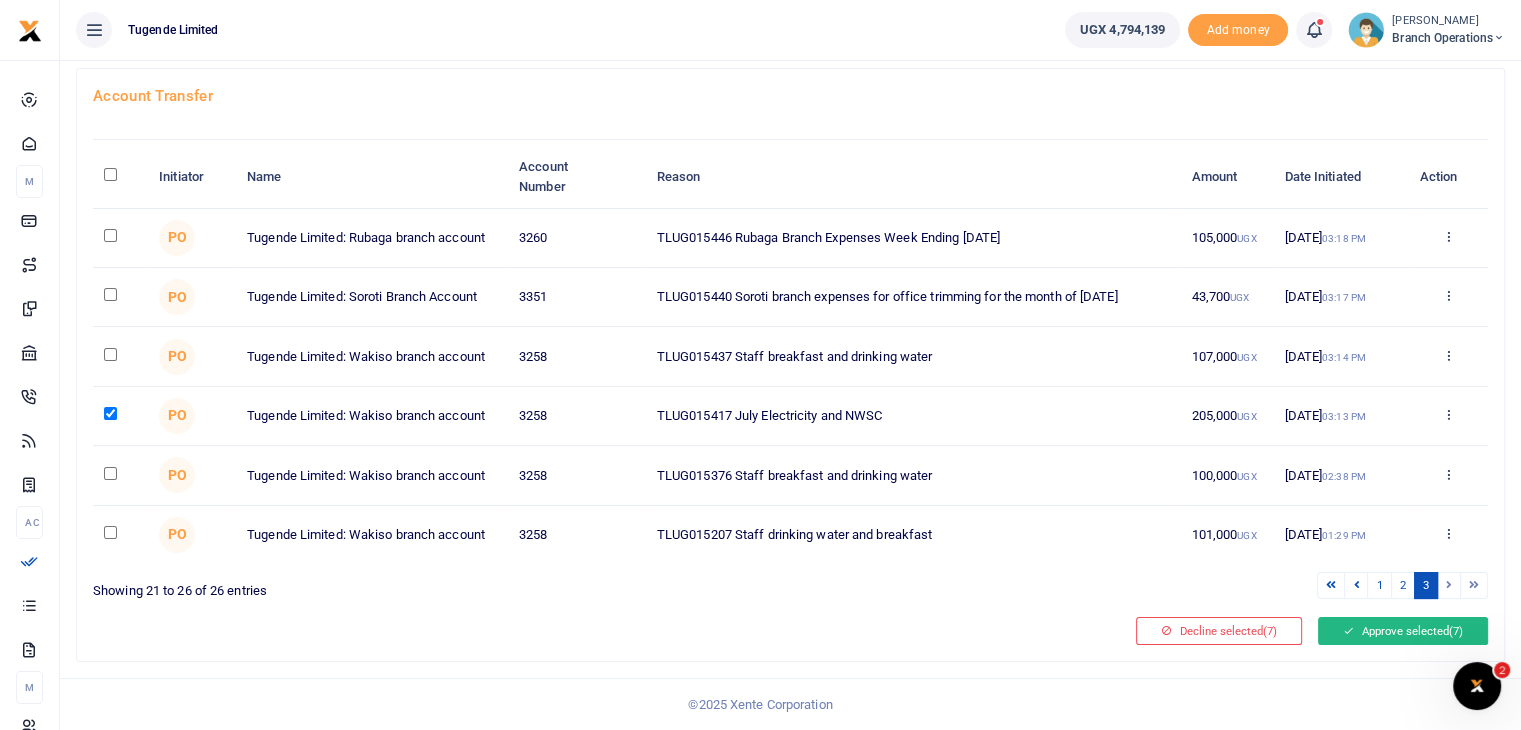 click on "Approve selected  (7)" at bounding box center (1403, 631) 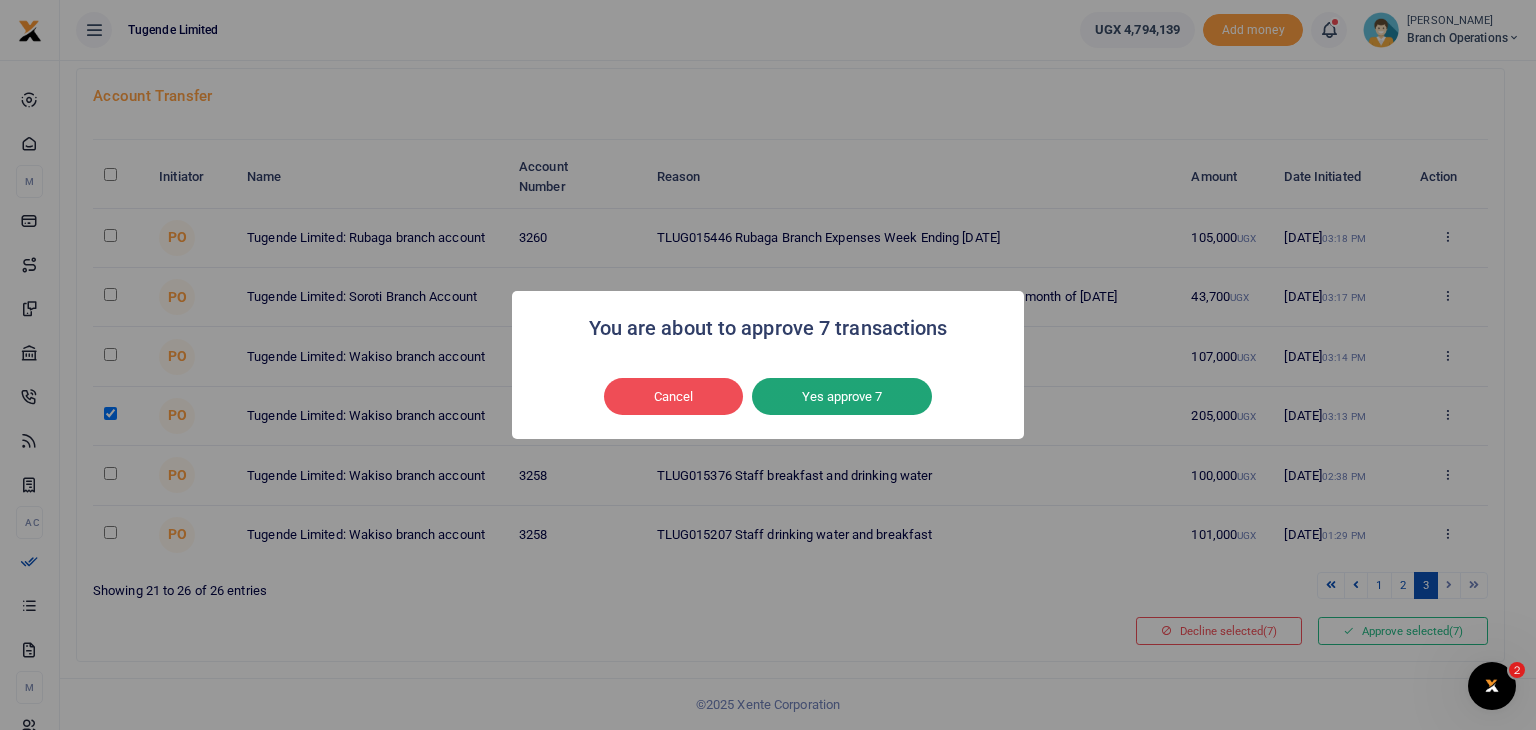 click on "Yes approve 7" at bounding box center (842, 397) 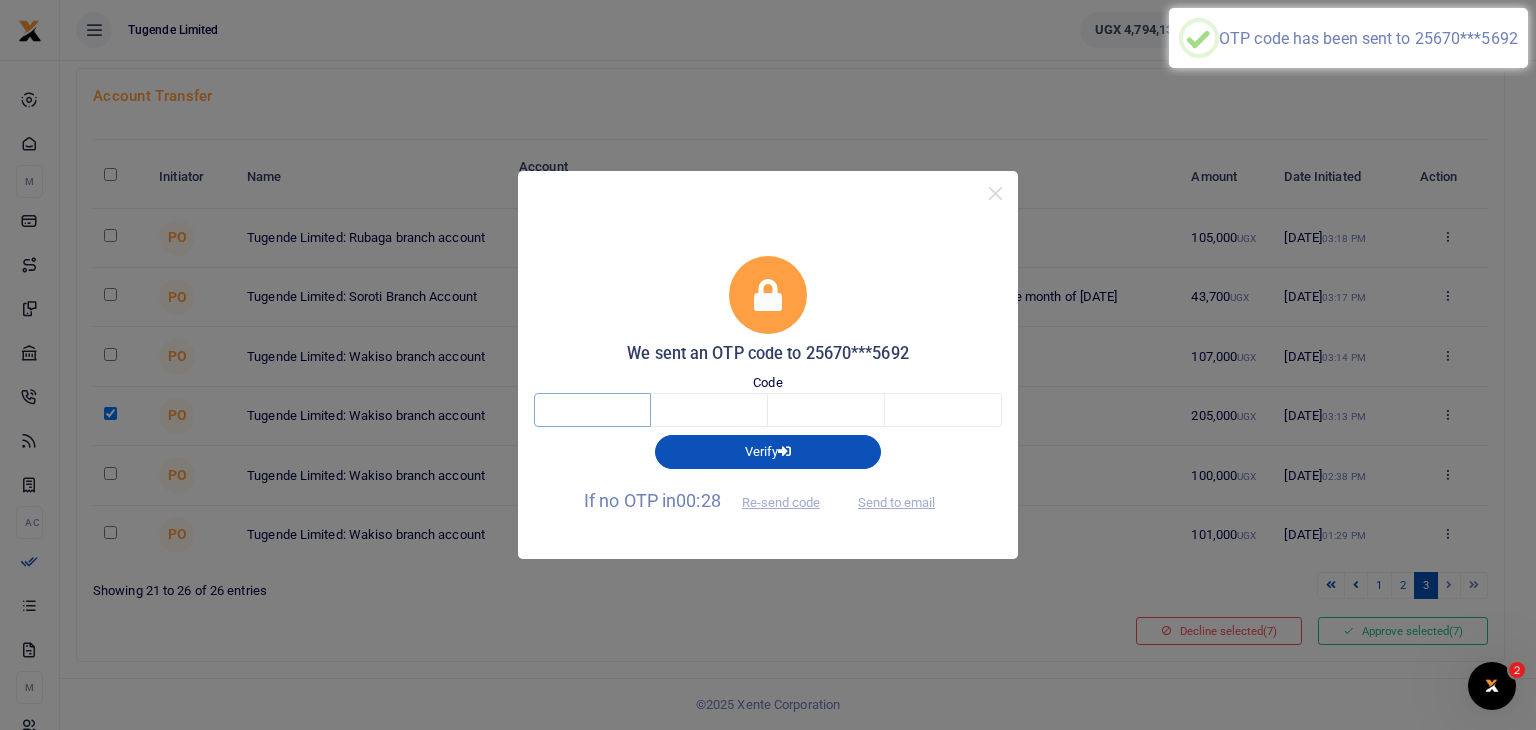 click at bounding box center (592, 410) 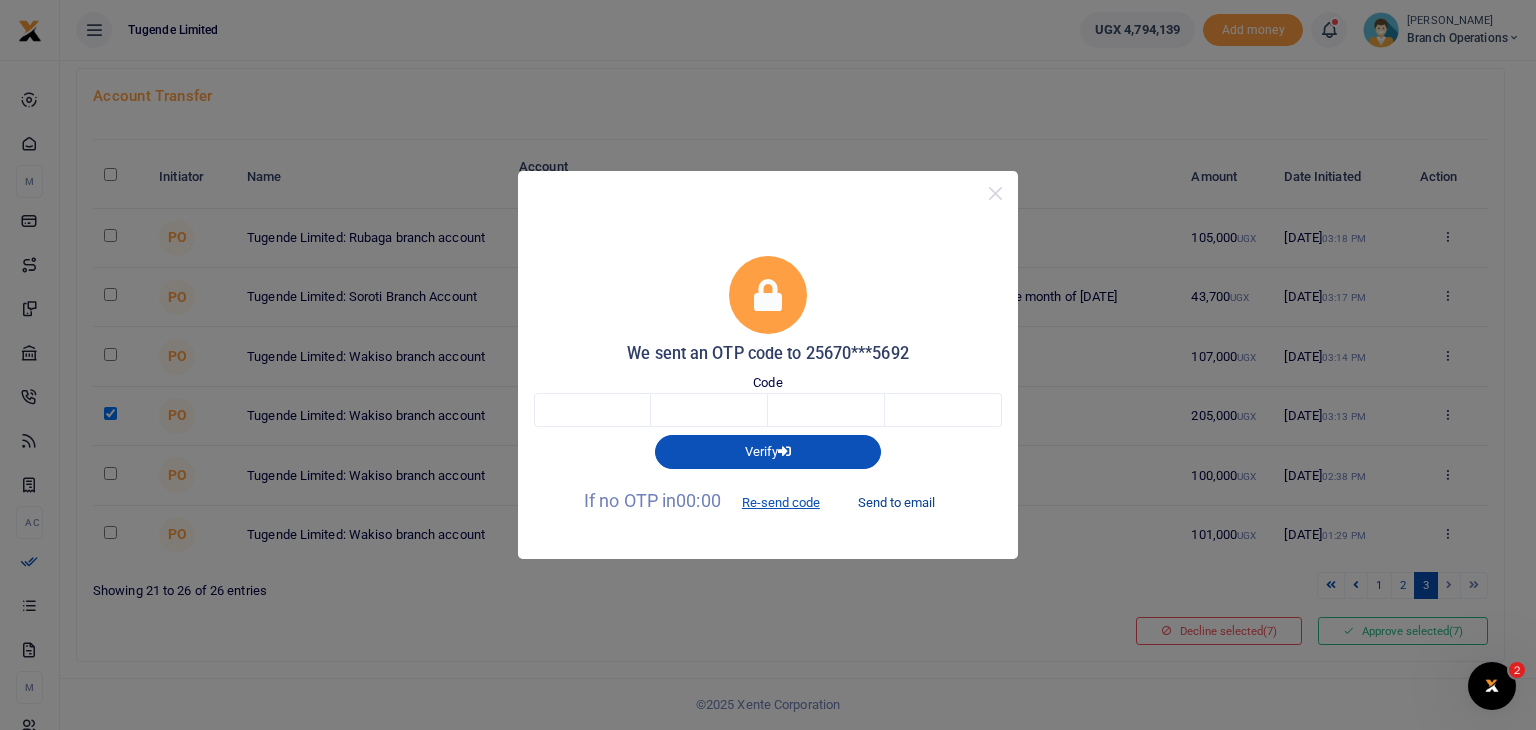 click on "Send to email" at bounding box center (896, 502) 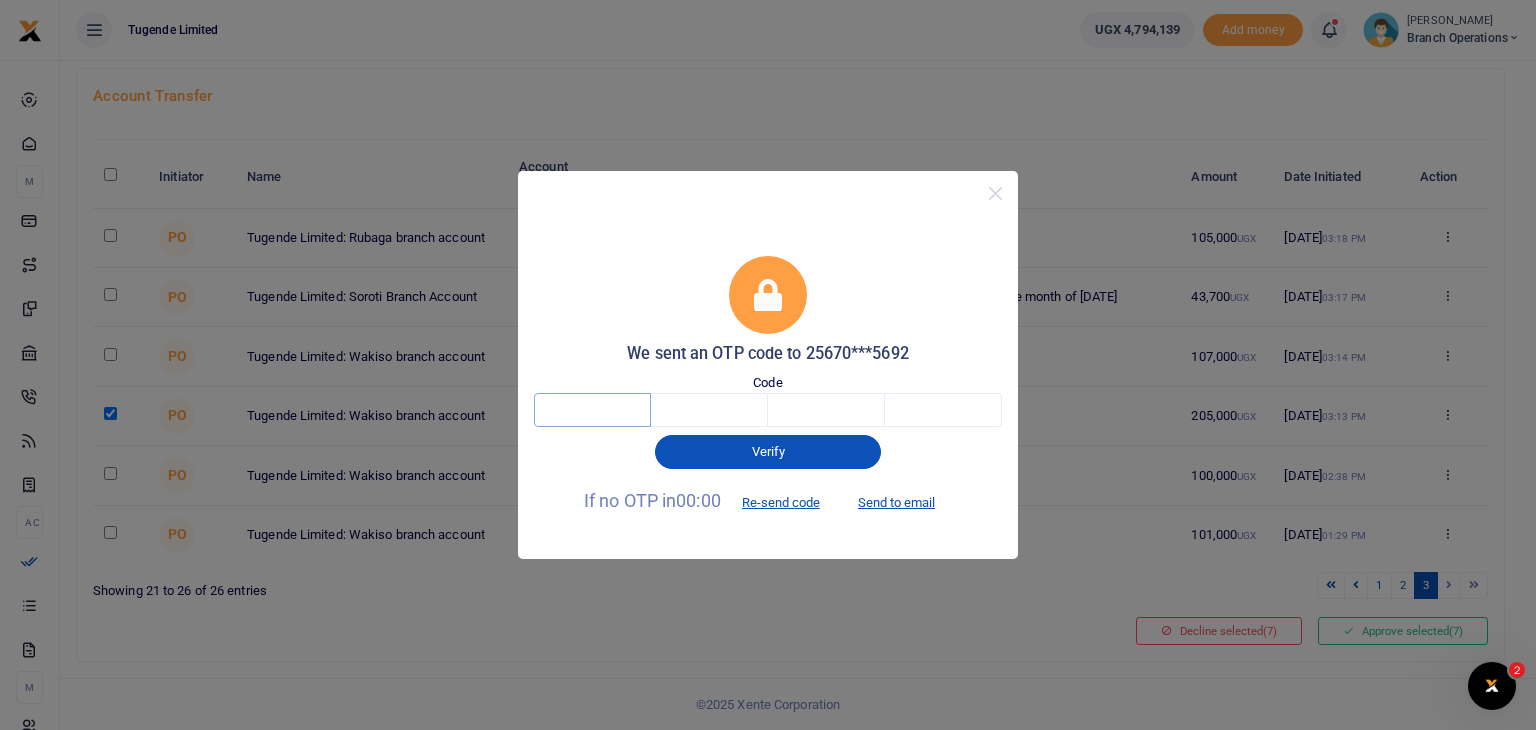 click at bounding box center [592, 410] 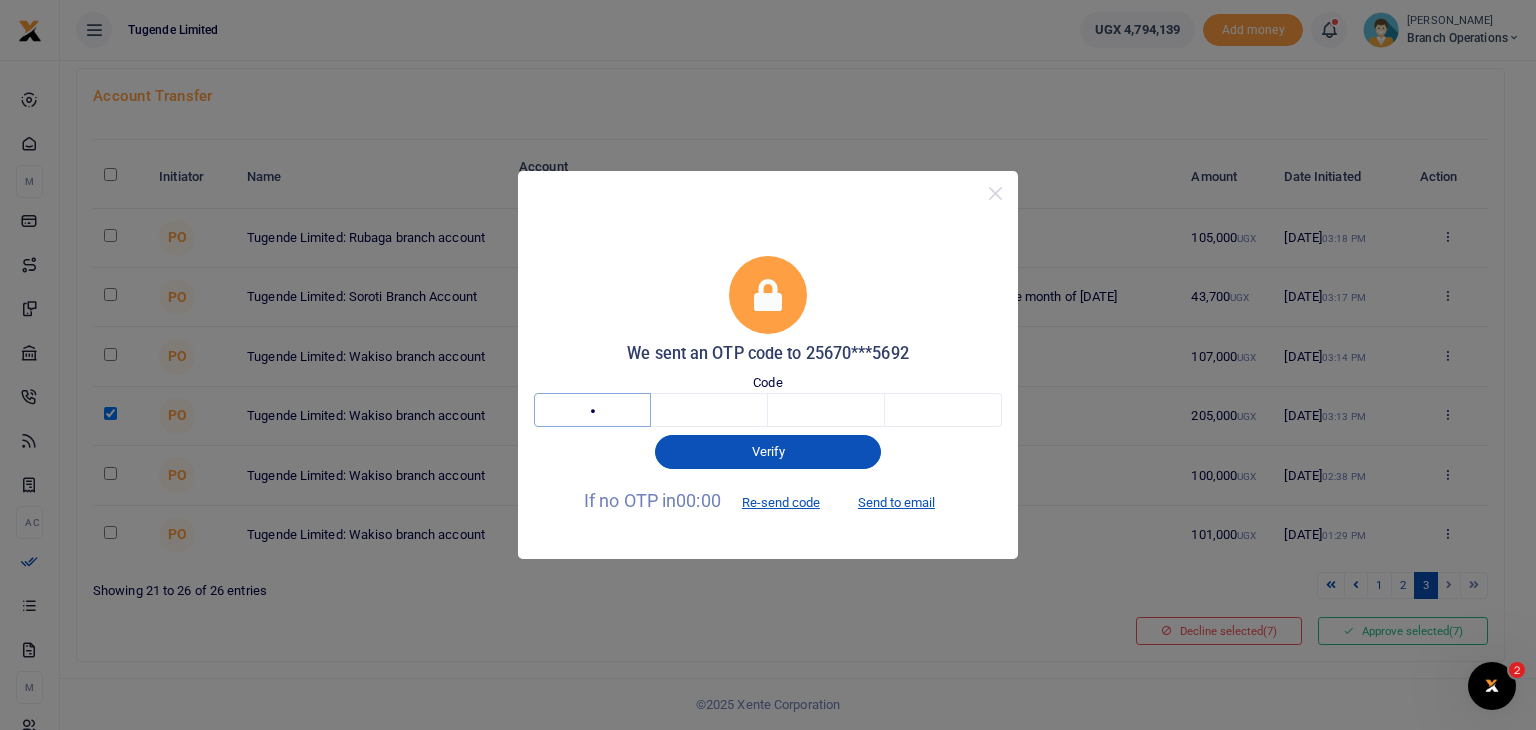 type on "5" 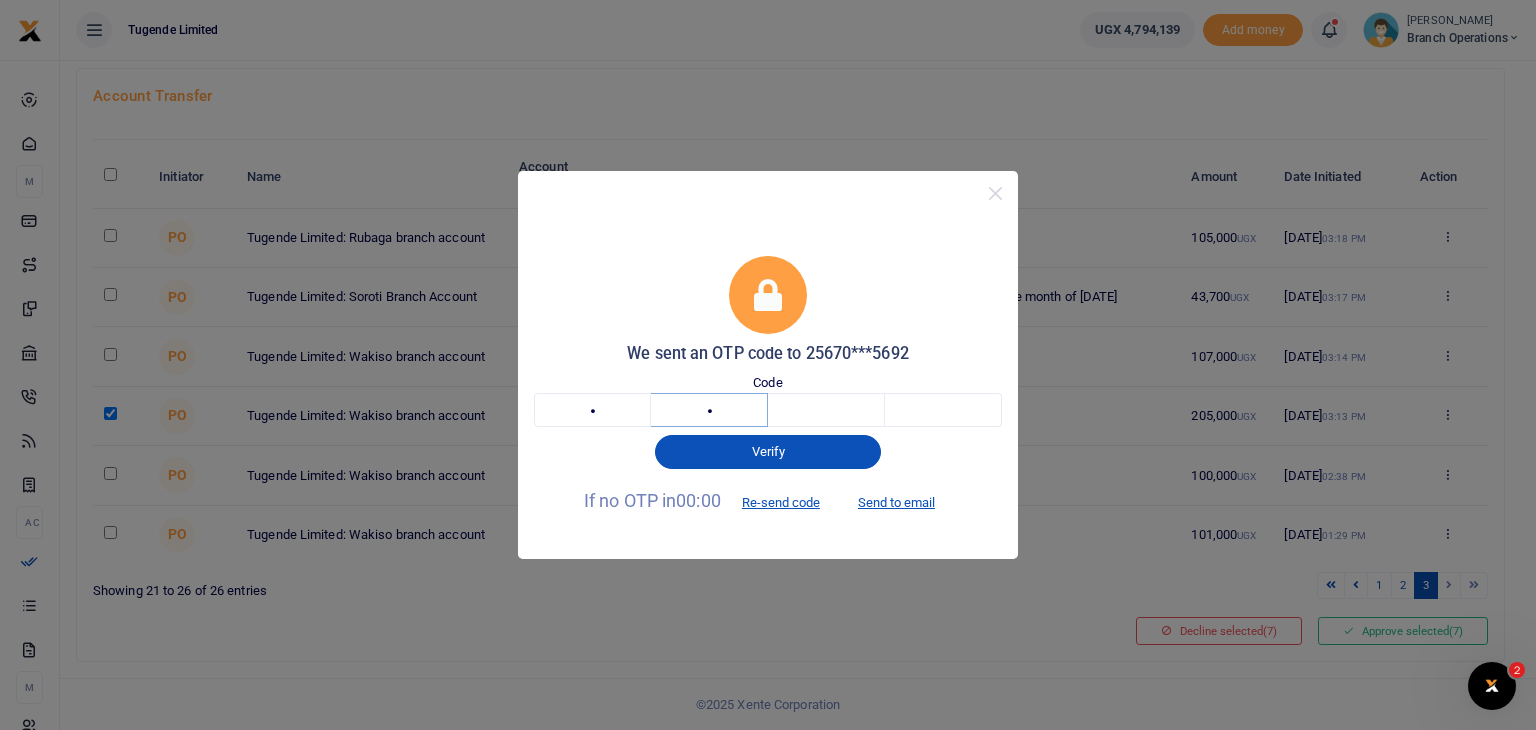 type on "3" 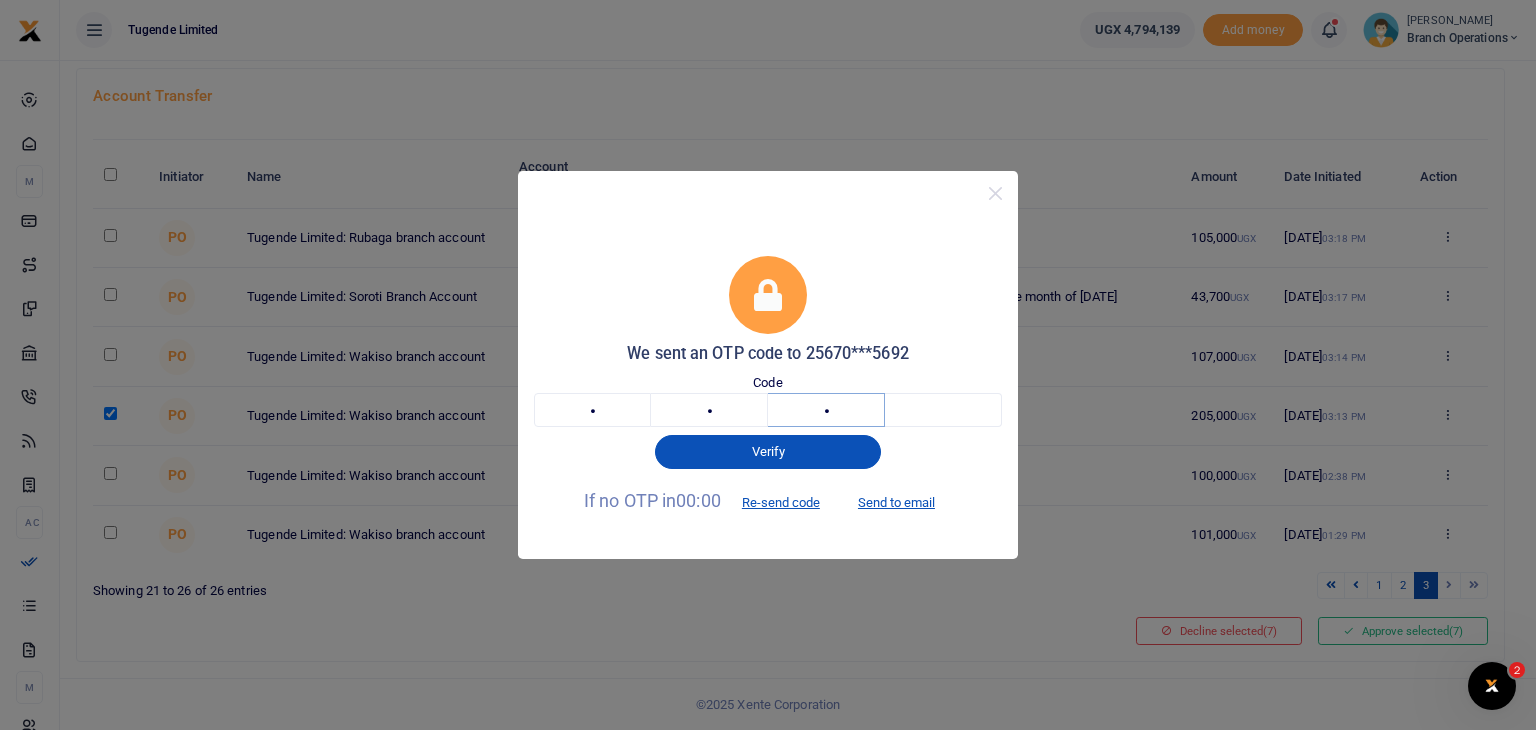 type on "9" 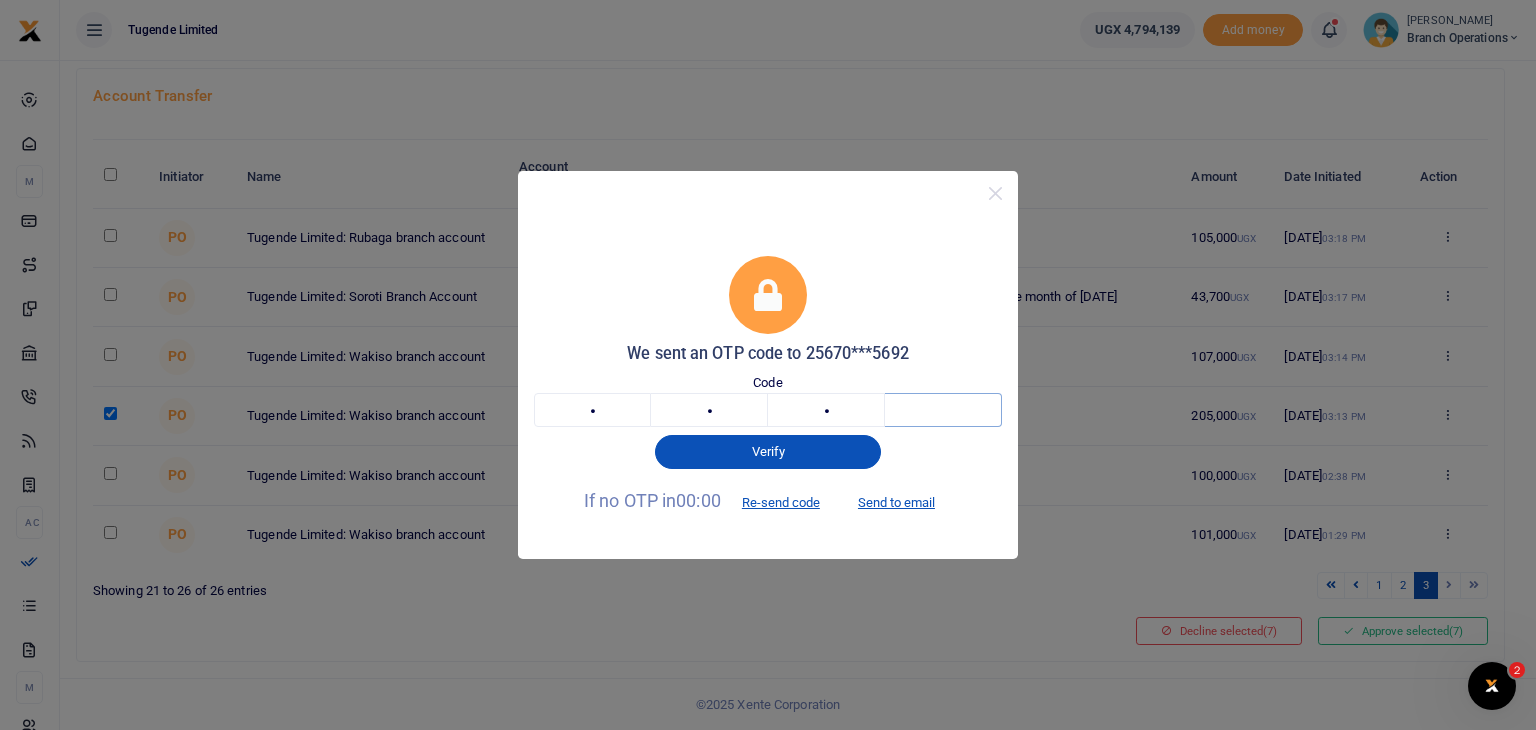 type on "1" 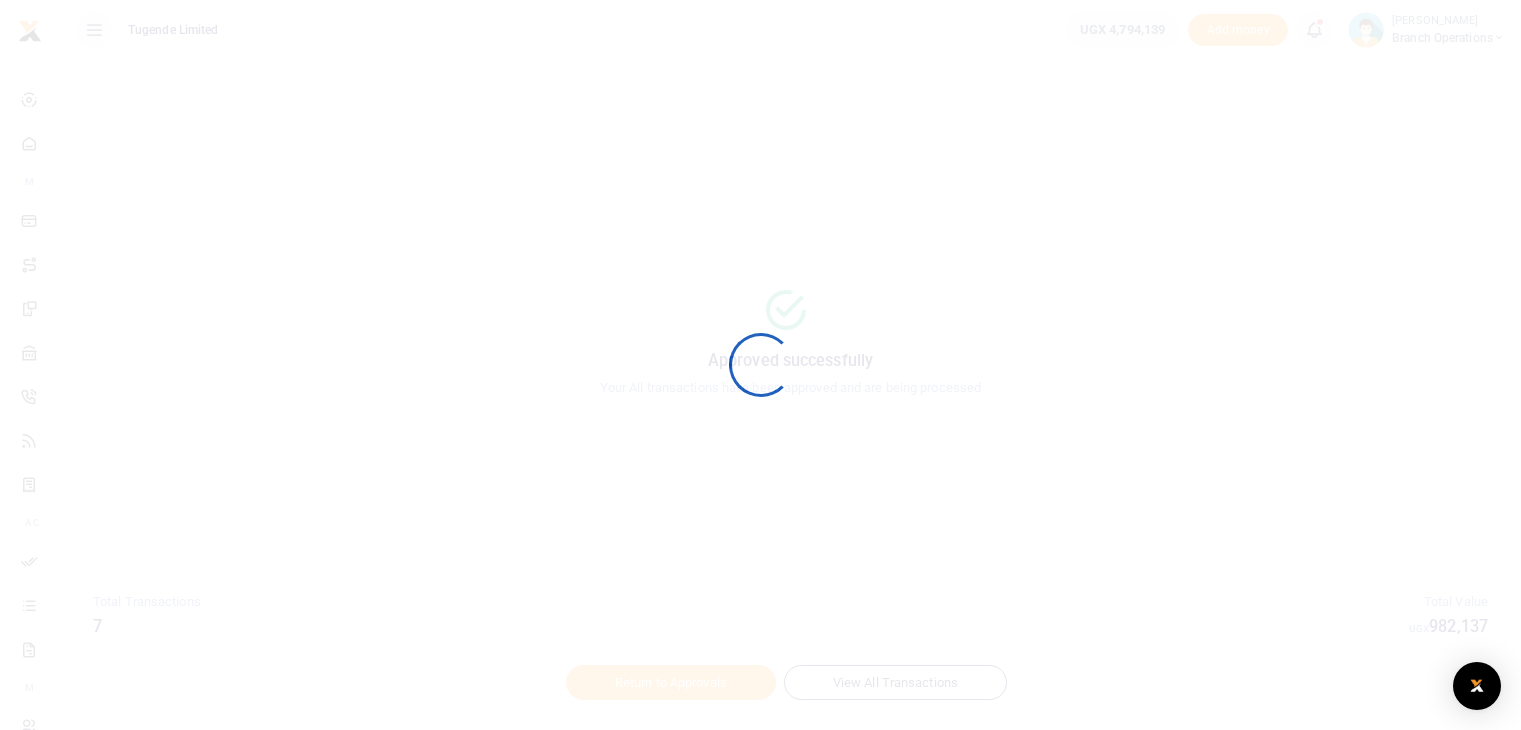 scroll, scrollTop: 0, scrollLeft: 0, axis: both 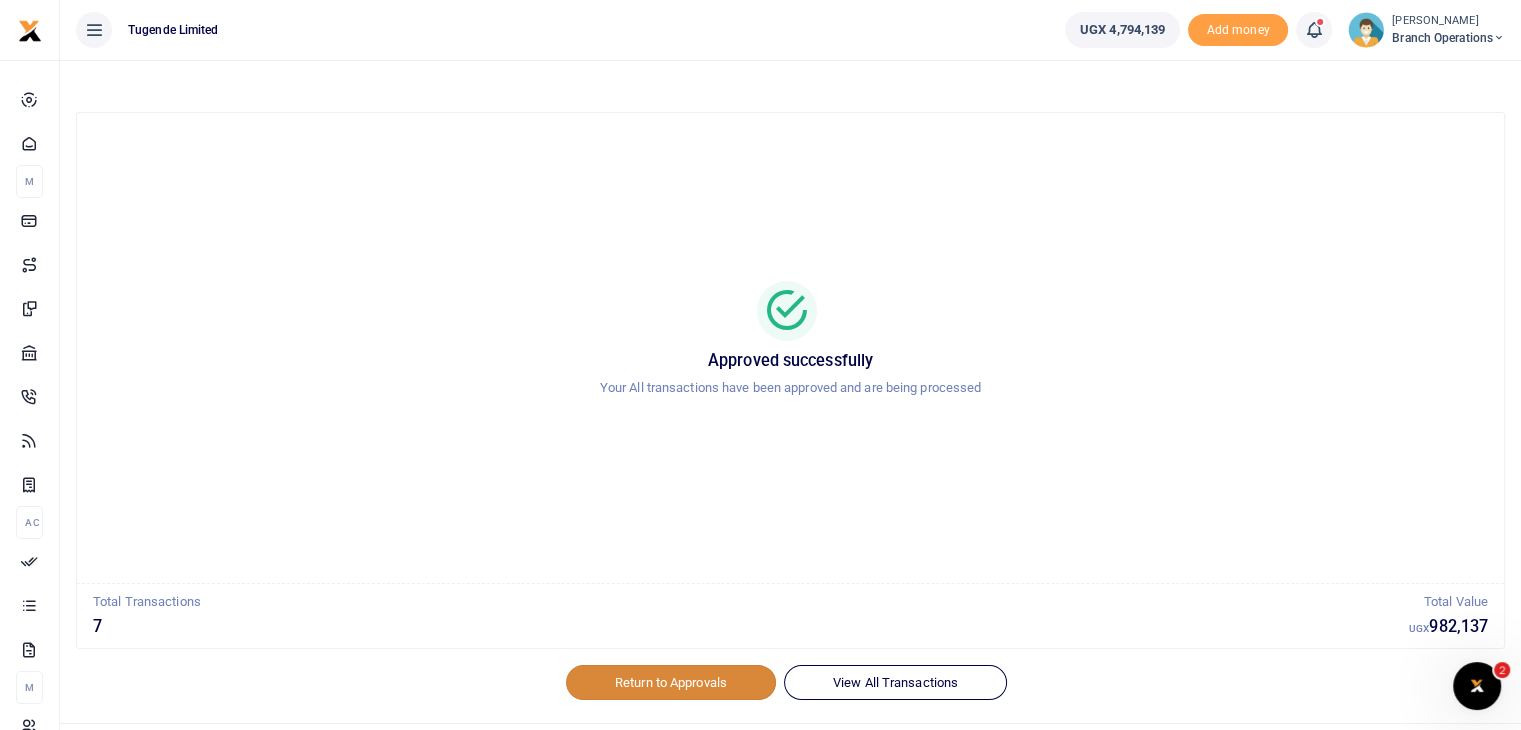 click on "Return to Approvals" at bounding box center [671, 682] 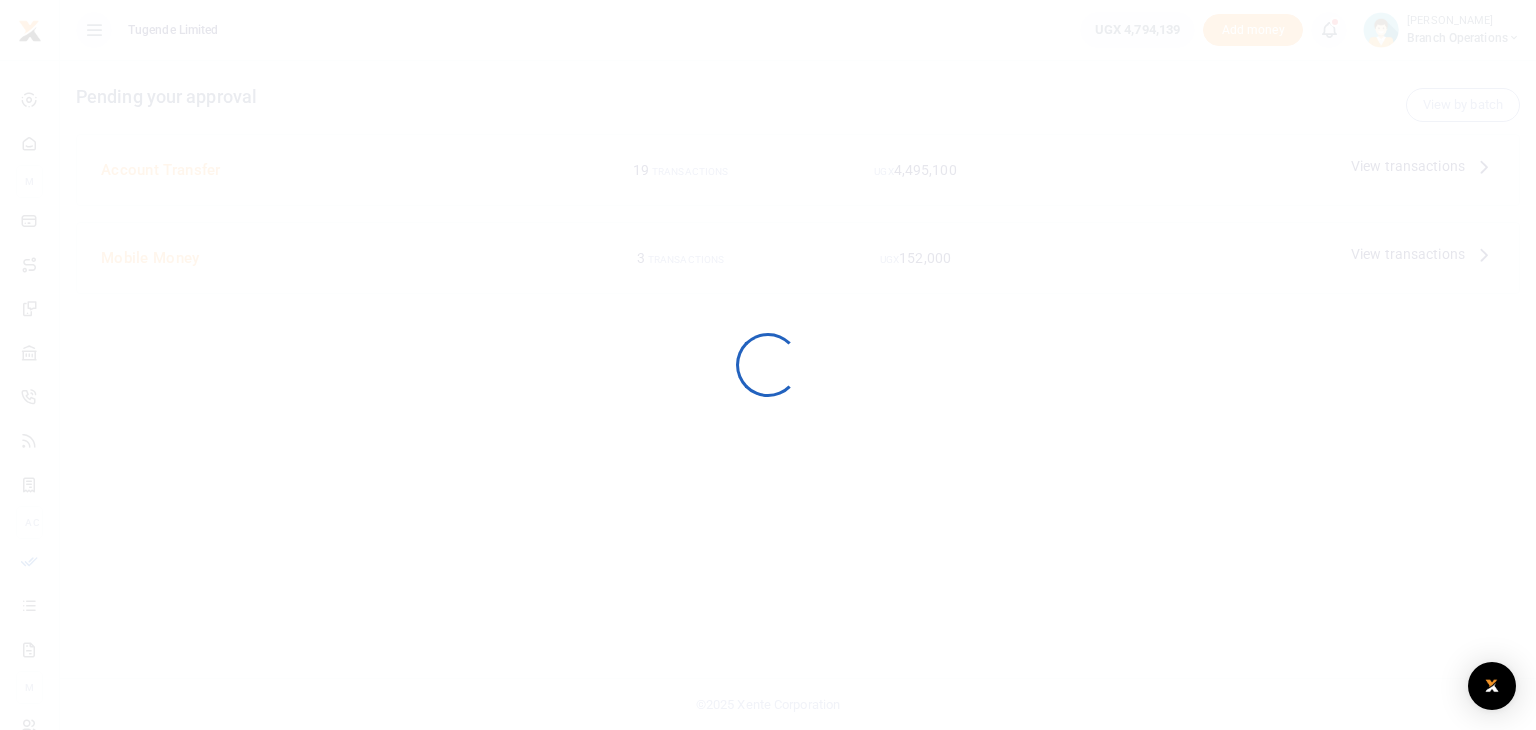 scroll, scrollTop: 0, scrollLeft: 0, axis: both 